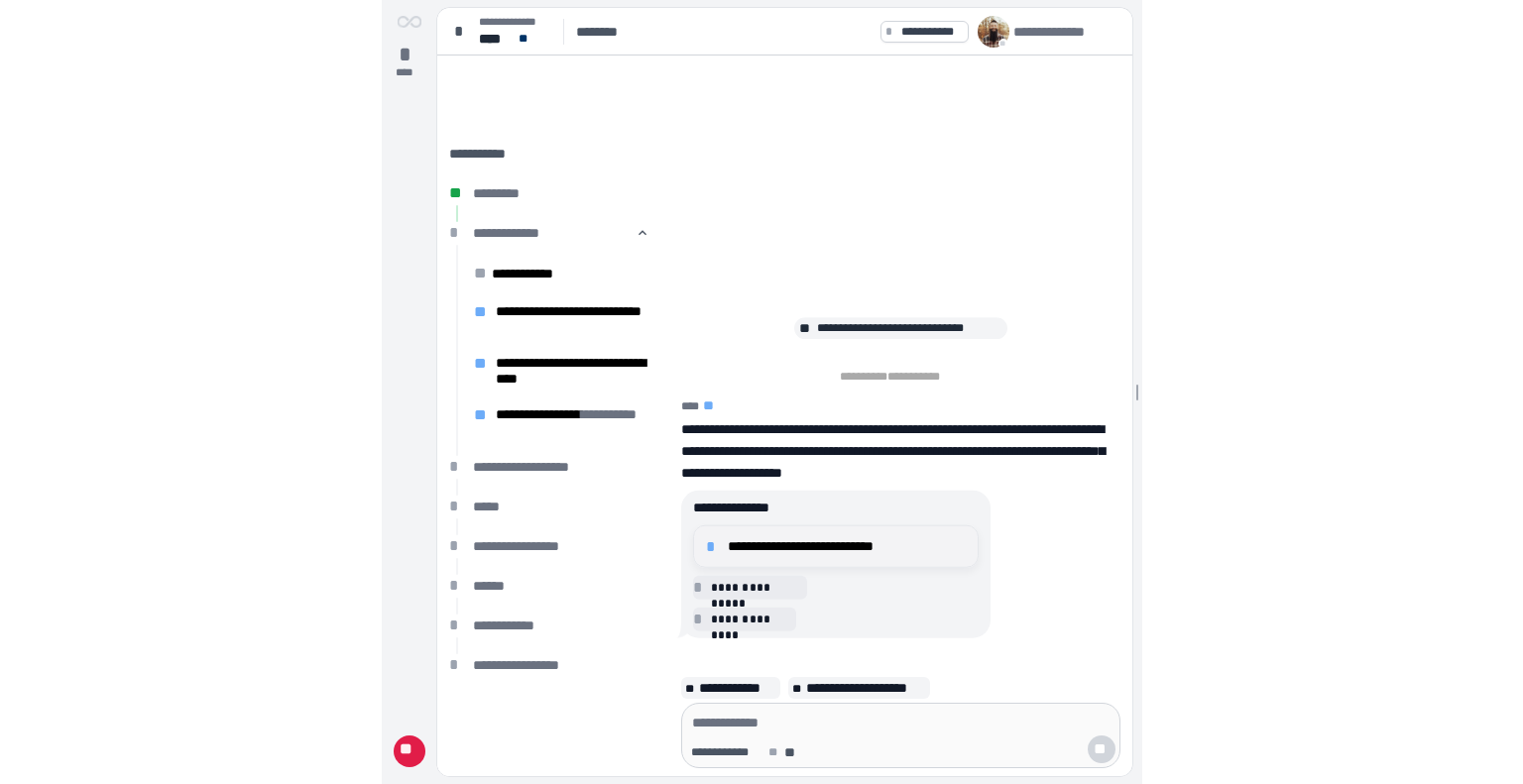 scroll, scrollTop: 0, scrollLeft: 0, axis: both 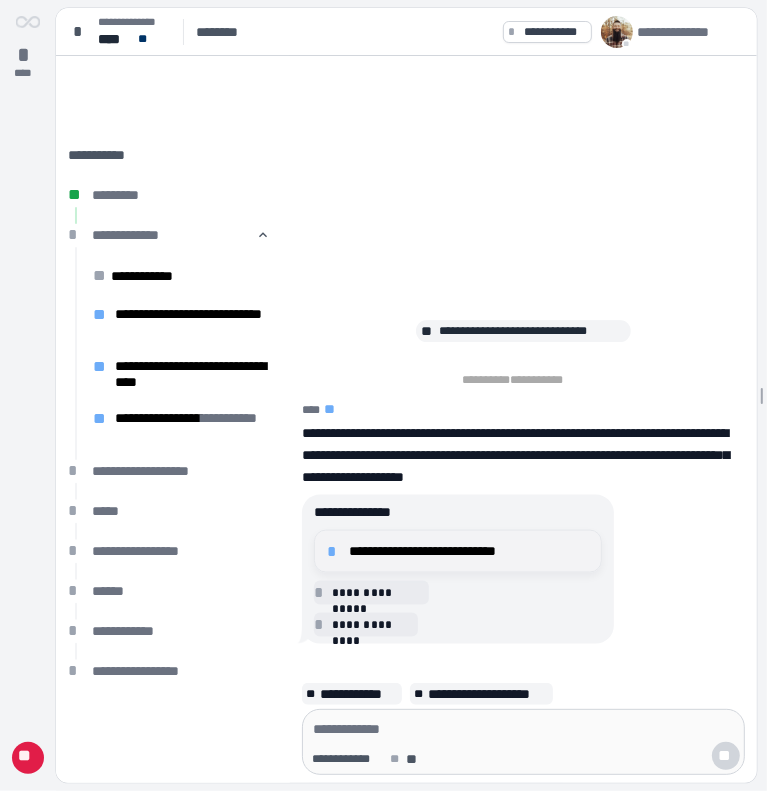 click on "**********" at bounding box center (469, 551) 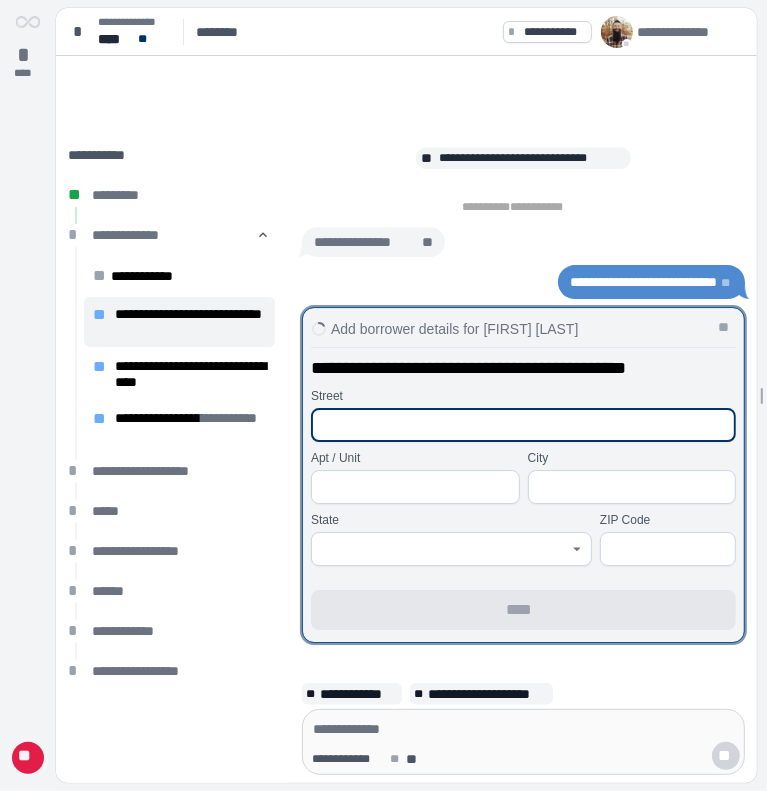 click at bounding box center [523, 425] 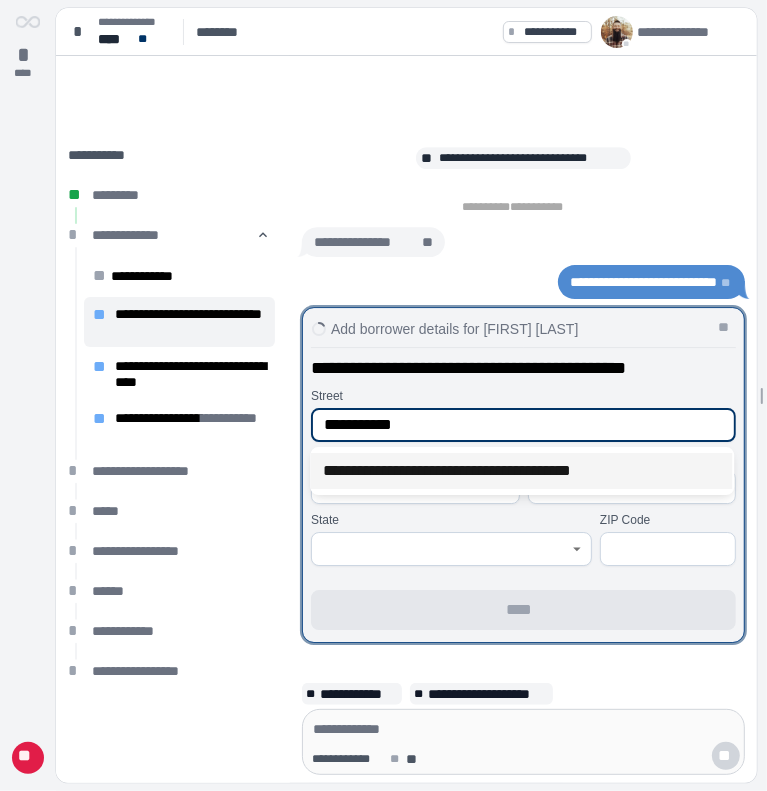 click on "**********" at bounding box center [521, 471] 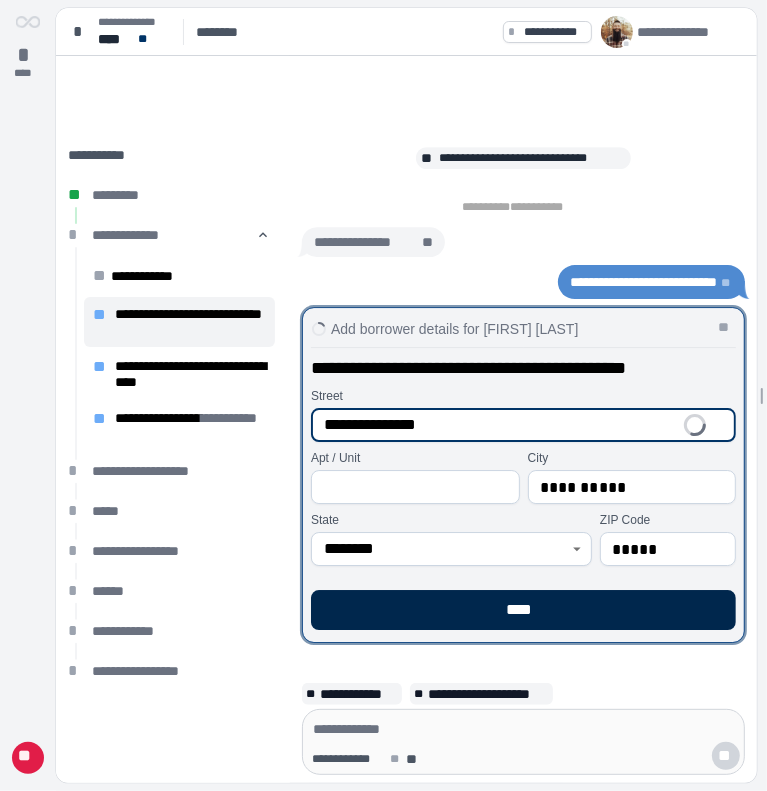 type on "**********" 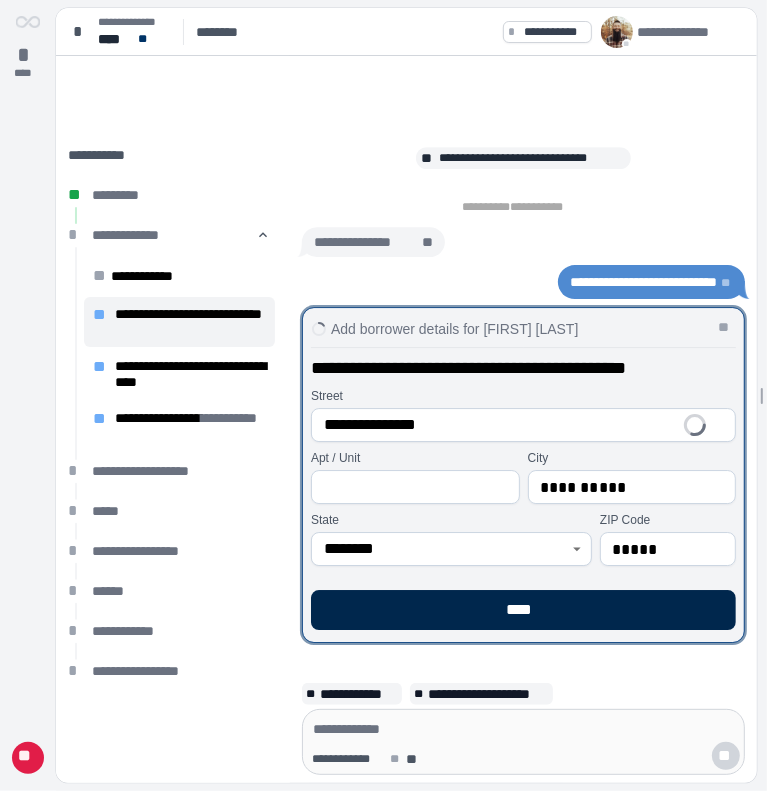 click on "****" at bounding box center [523, 610] 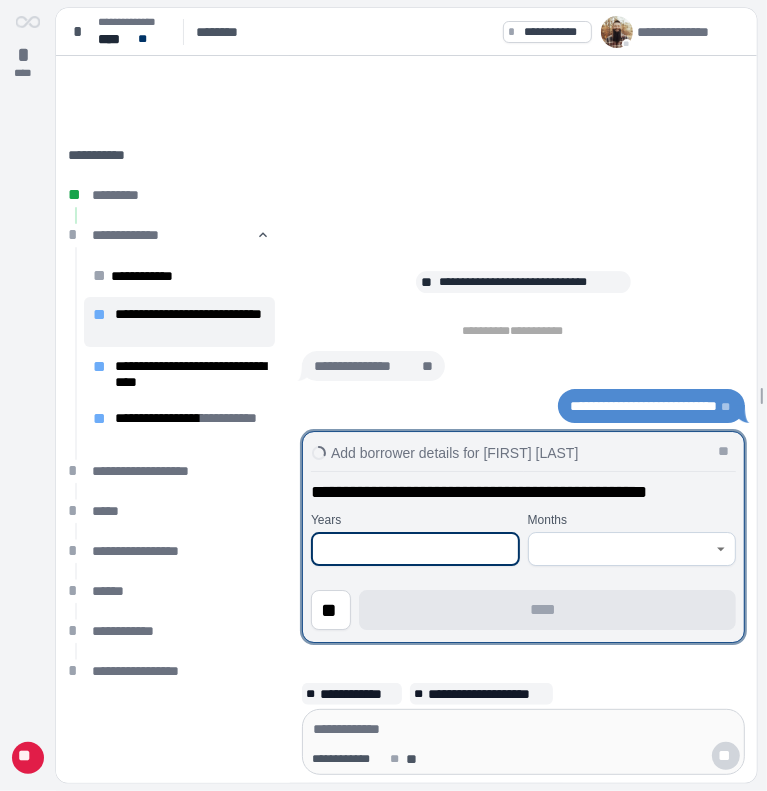 click at bounding box center [415, 549] 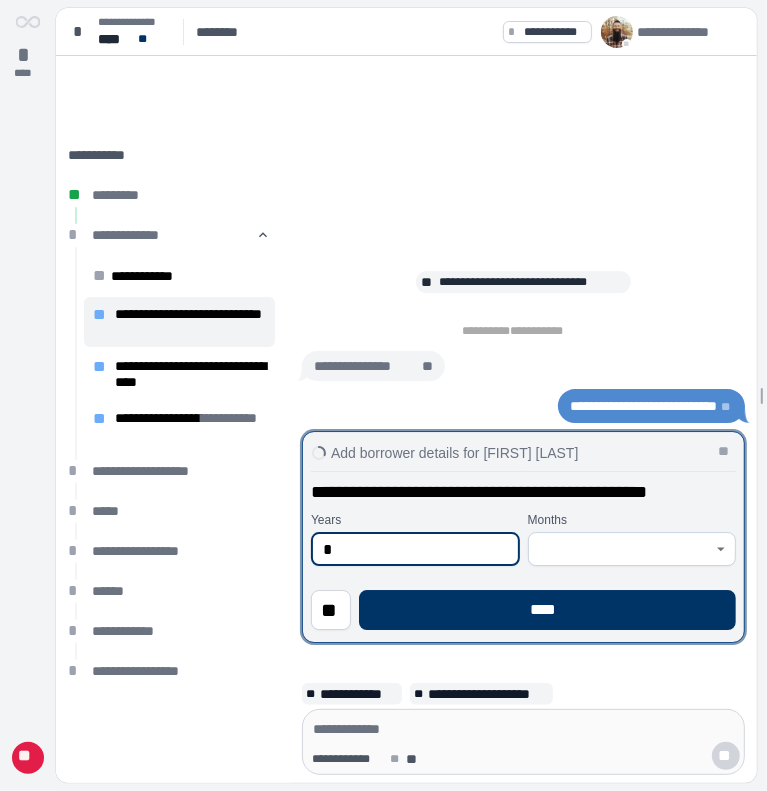 type on "*" 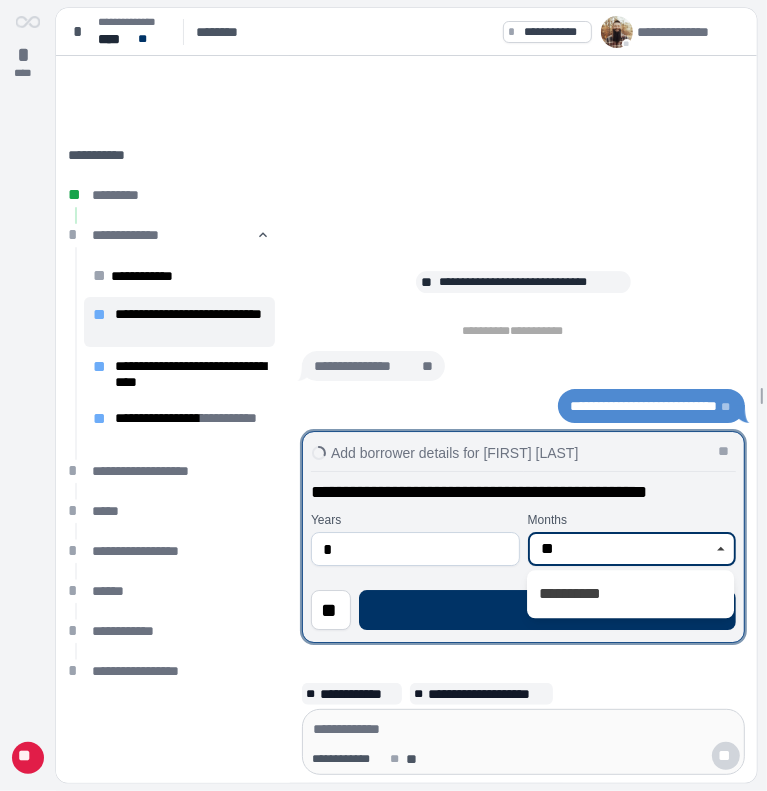 type on "**" 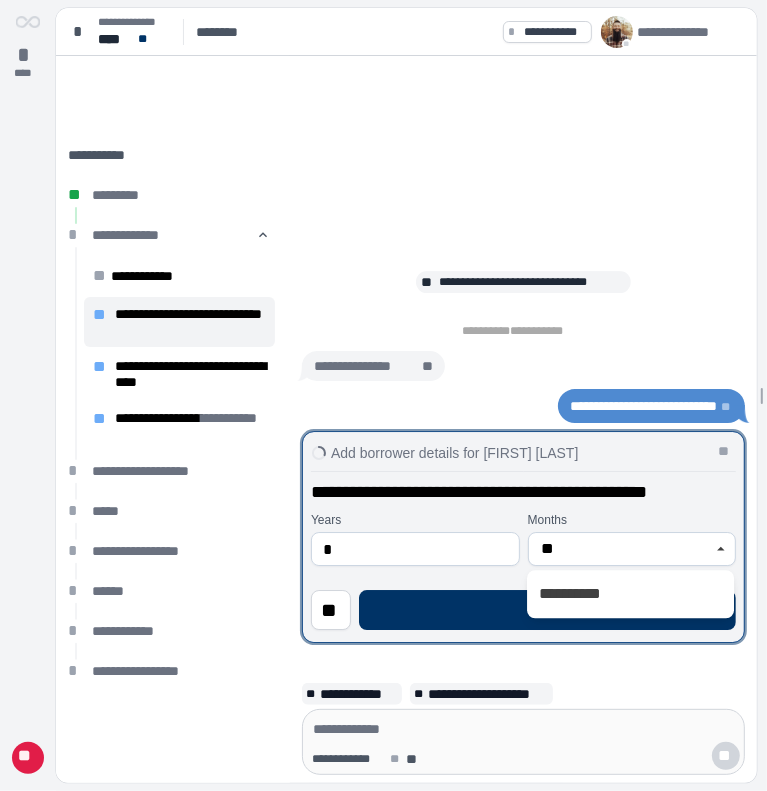 type 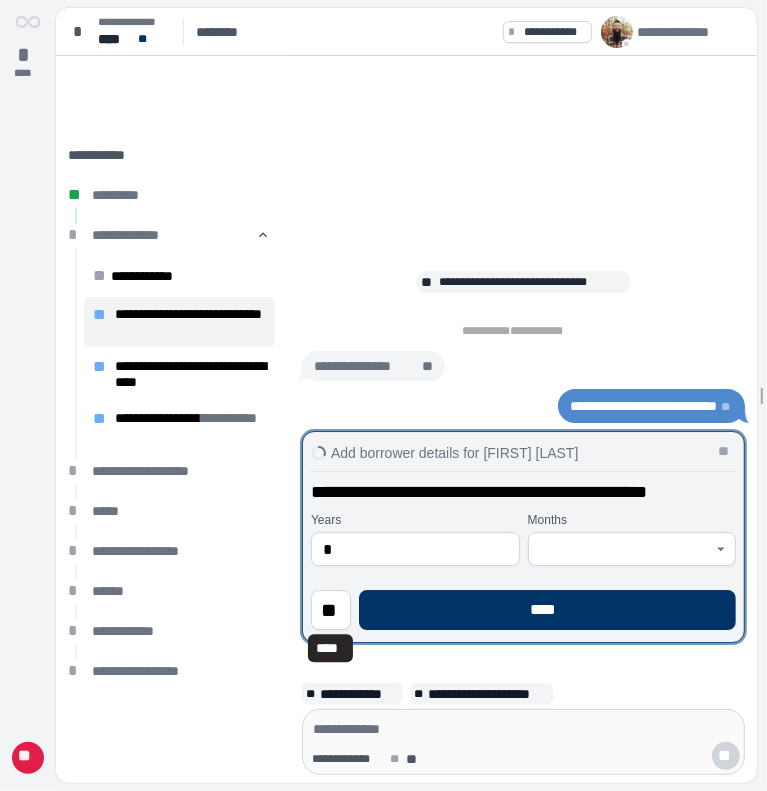 type 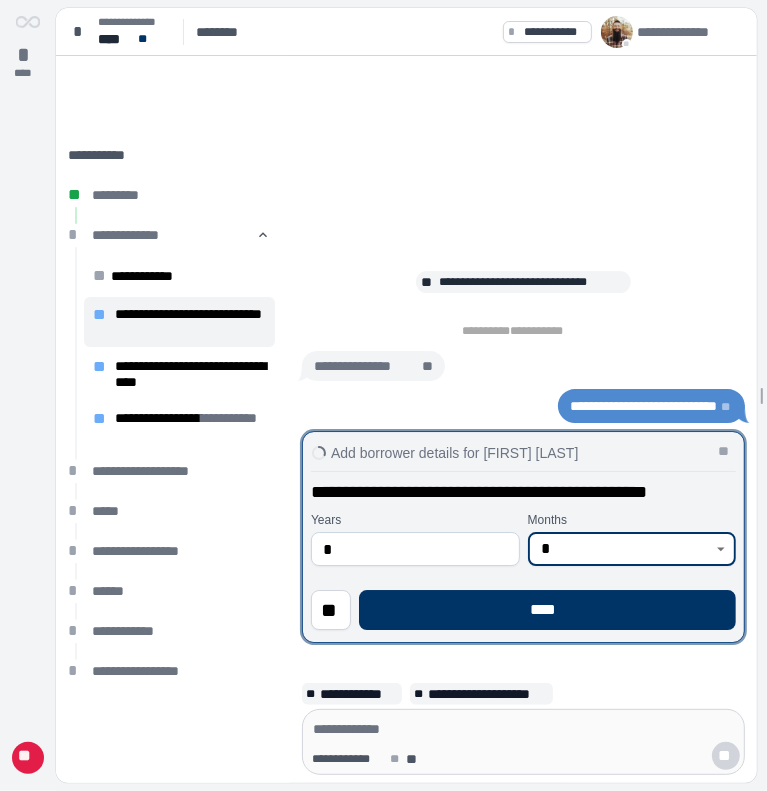type on "*" 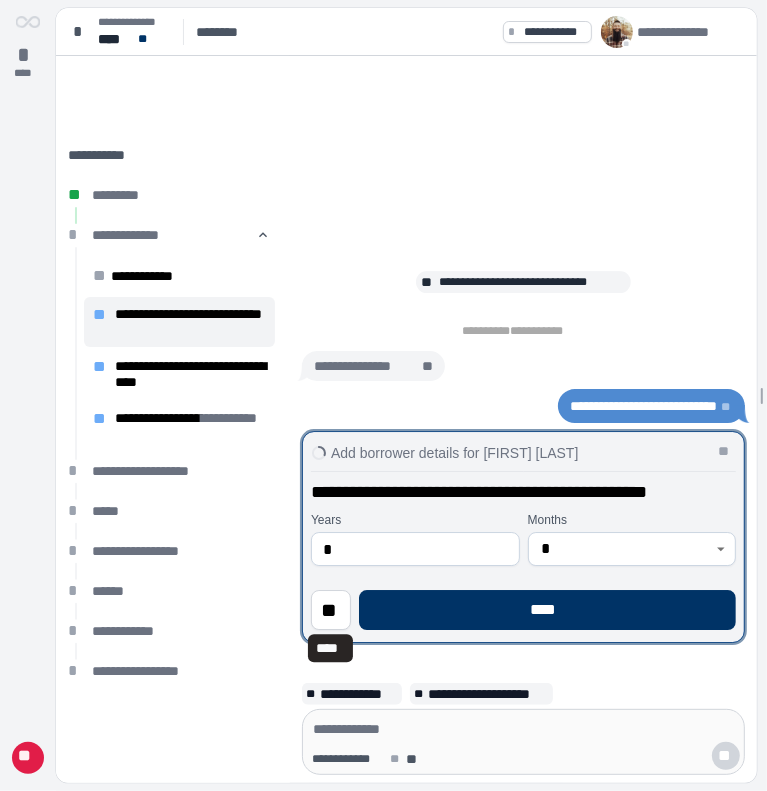 type 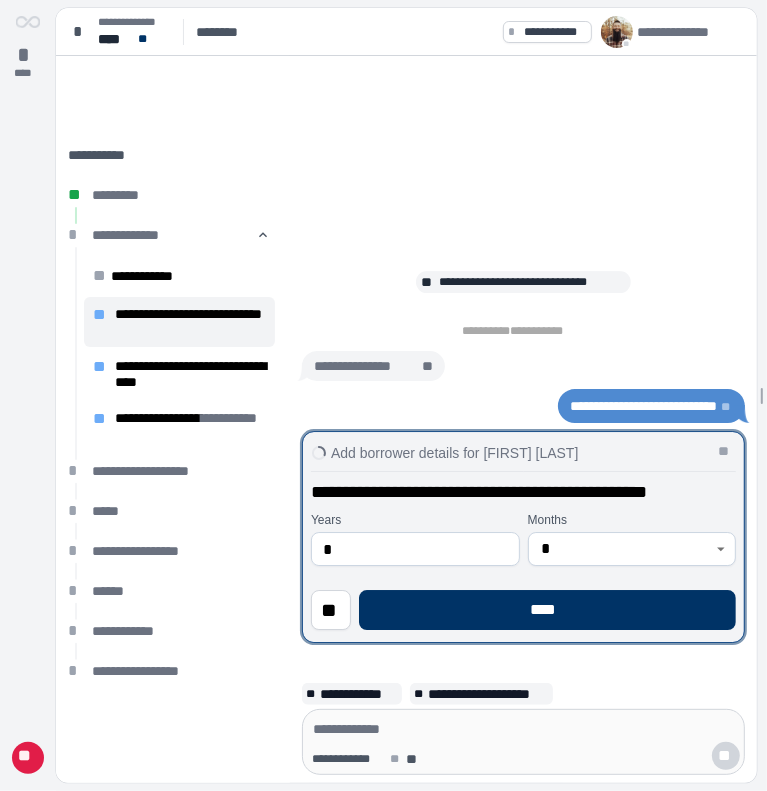 click on "****" at bounding box center [547, 610] 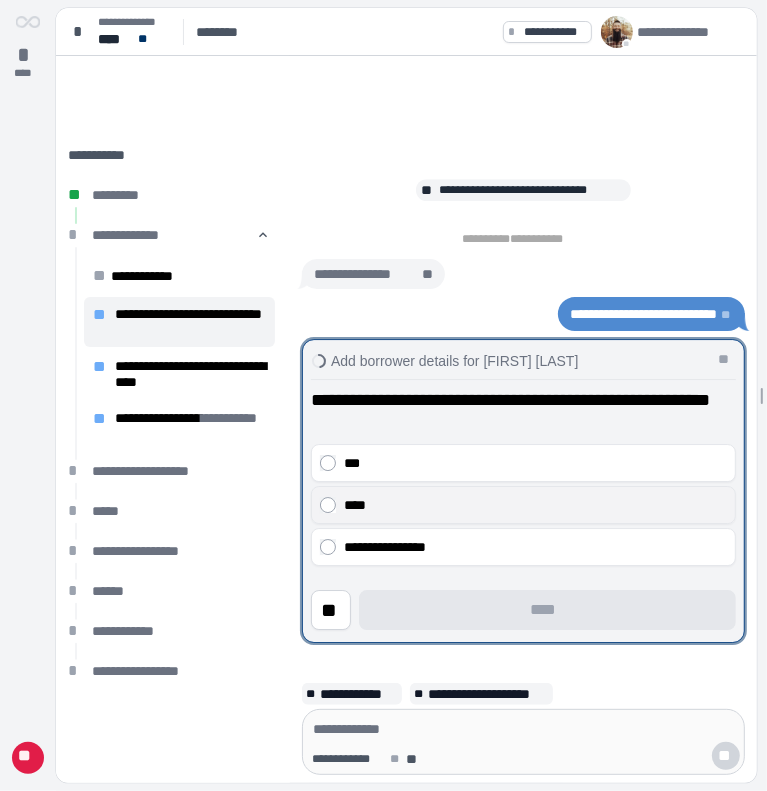 click on "****" at bounding box center [523, 505] 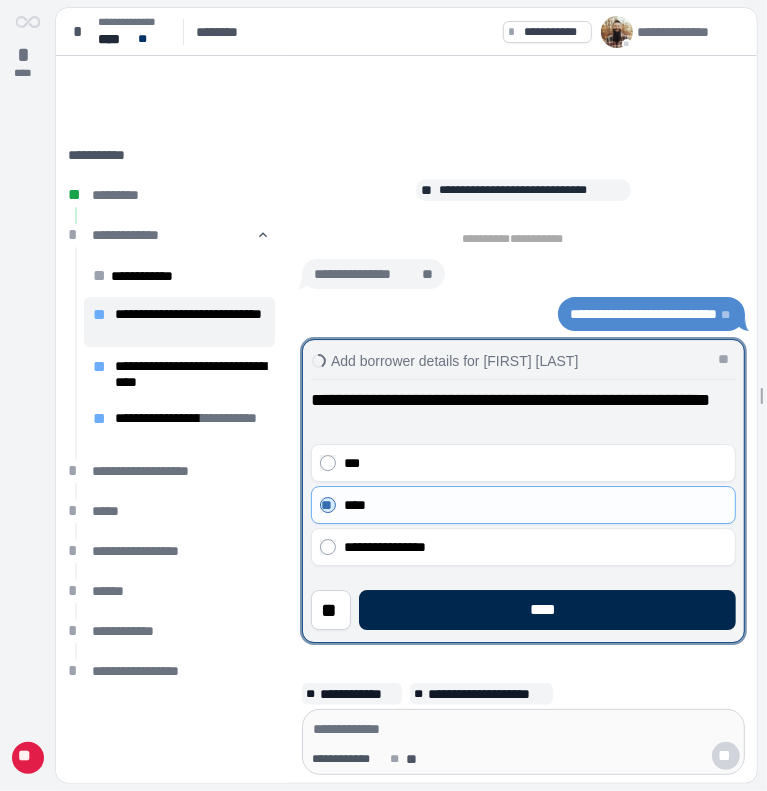 click on "****" at bounding box center (547, 610) 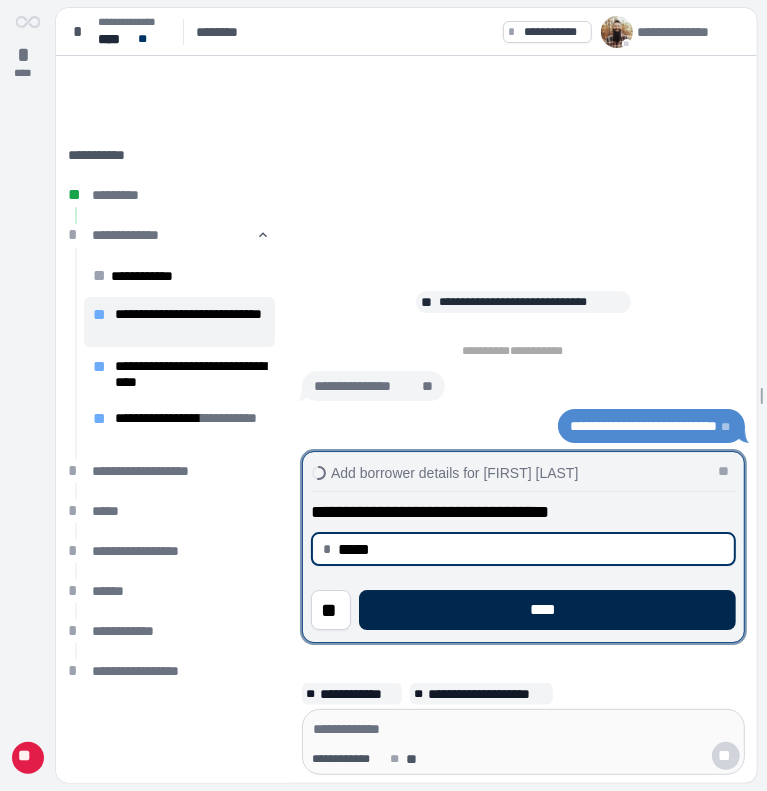 type on "********" 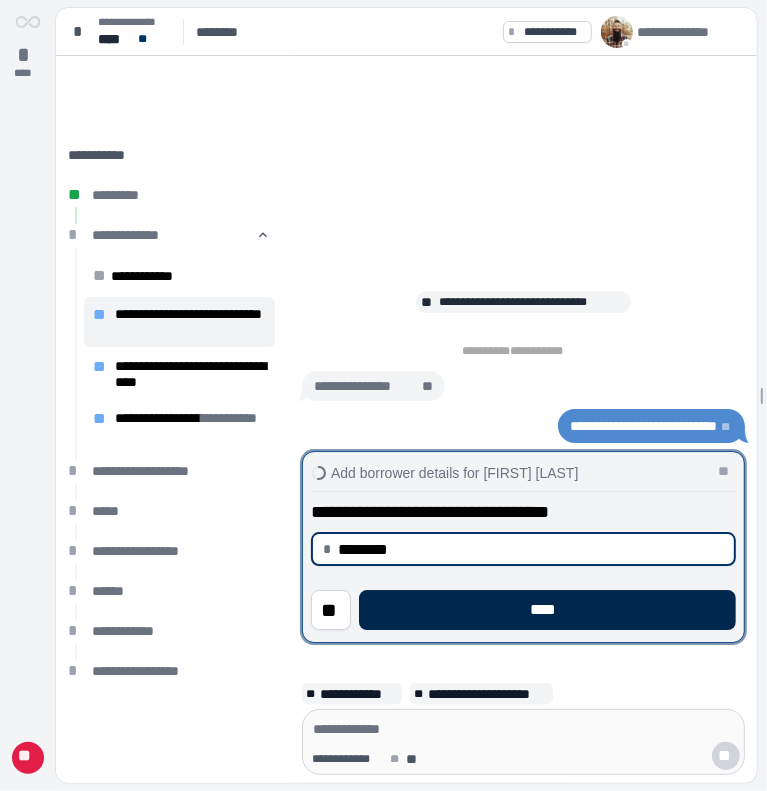 click on "****" at bounding box center (547, 610) 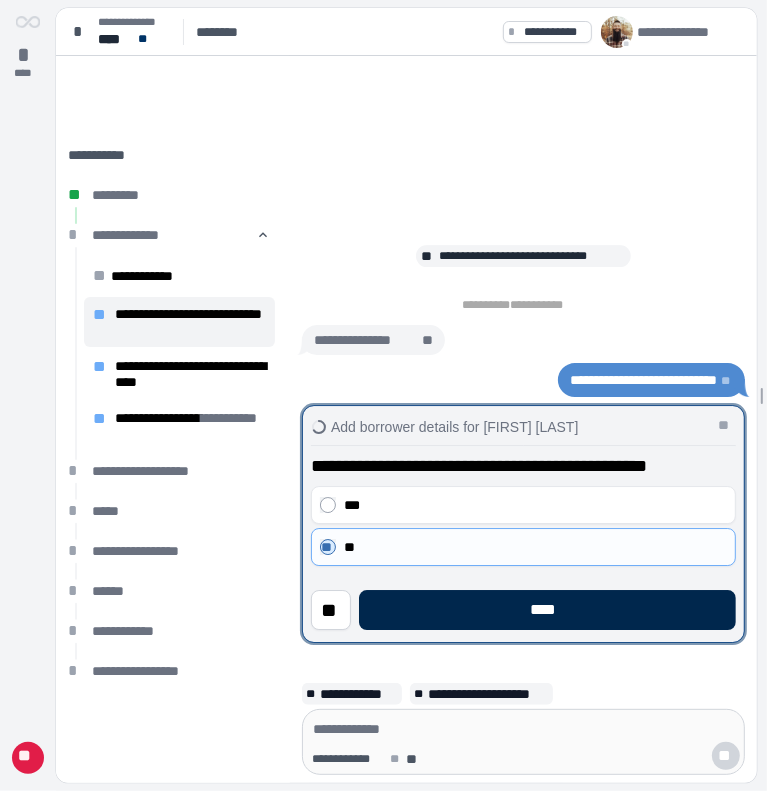 click on "****" at bounding box center [547, 610] 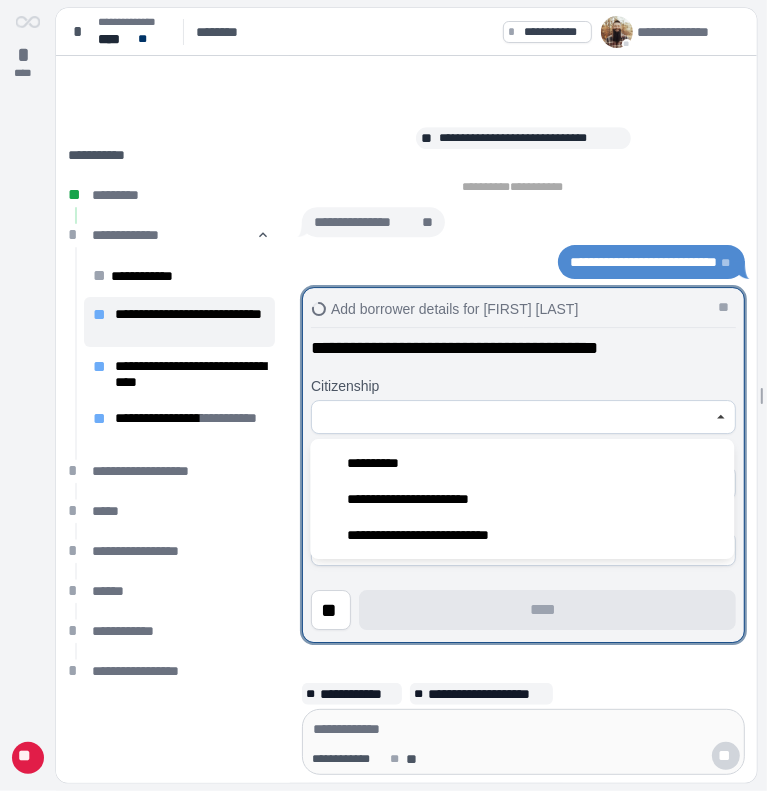 click at bounding box center (512, 417) 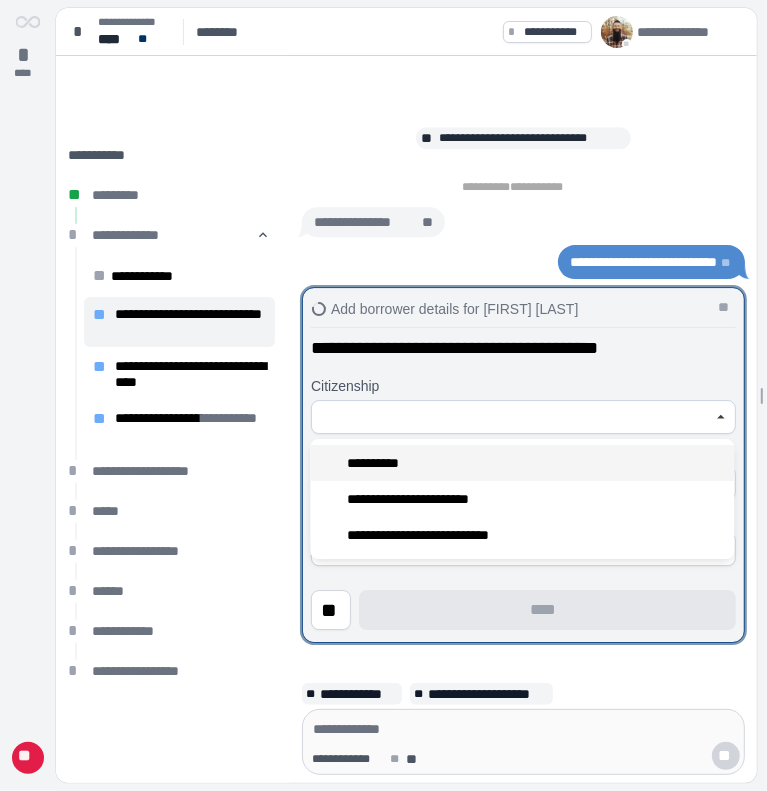 click on "**********" at bounding box center [378, 463] 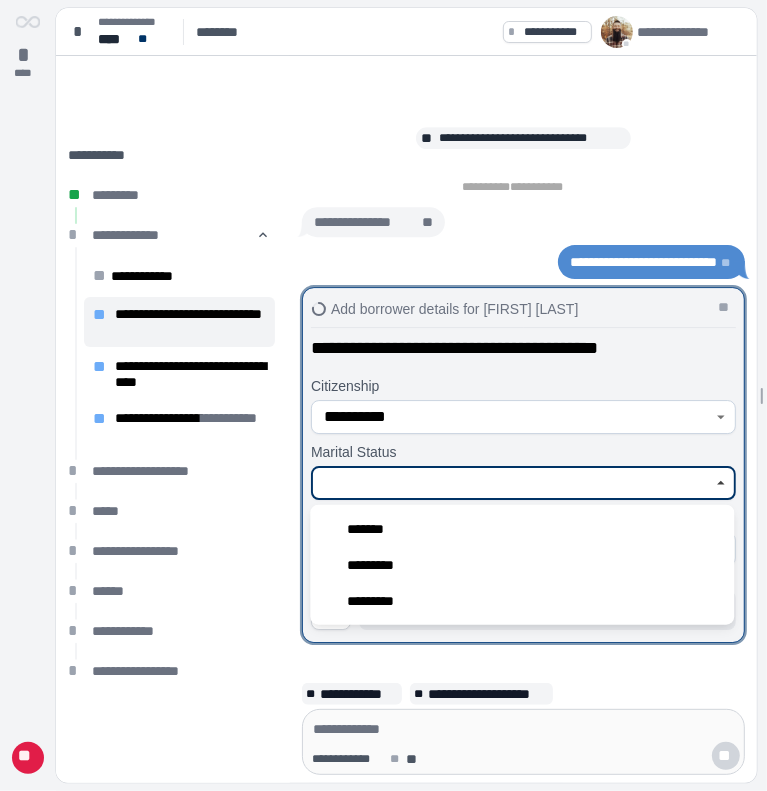 click at bounding box center [512, 483] 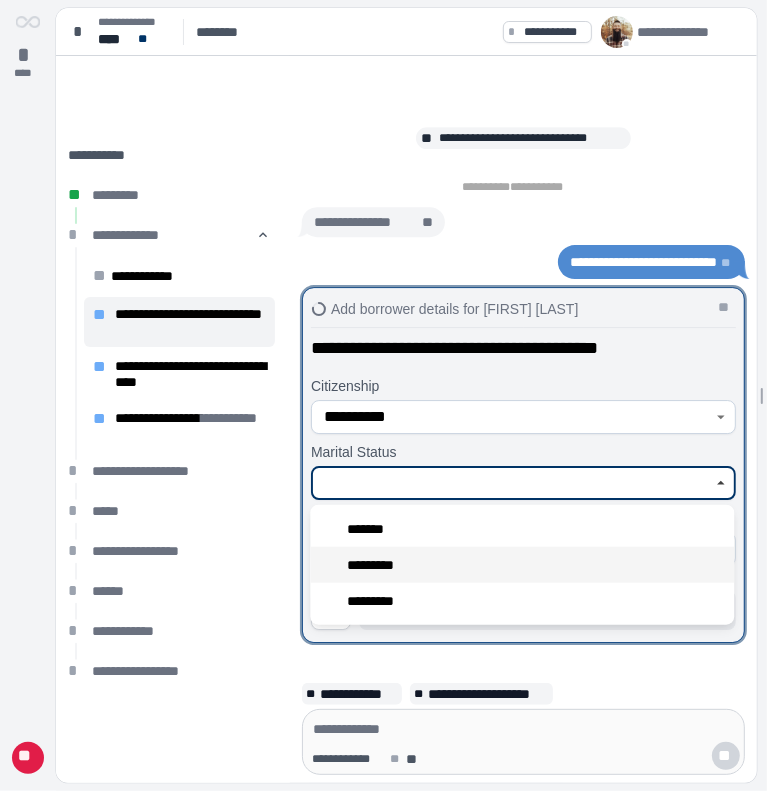 click on "*********" at bounding box center (379, 565) 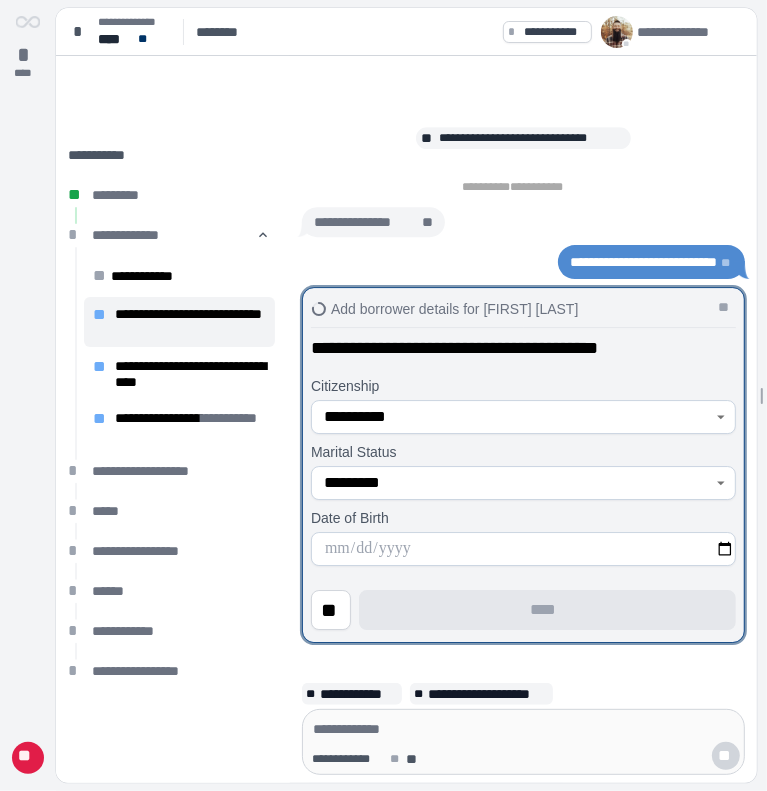 click at bounding box center [523, 549] 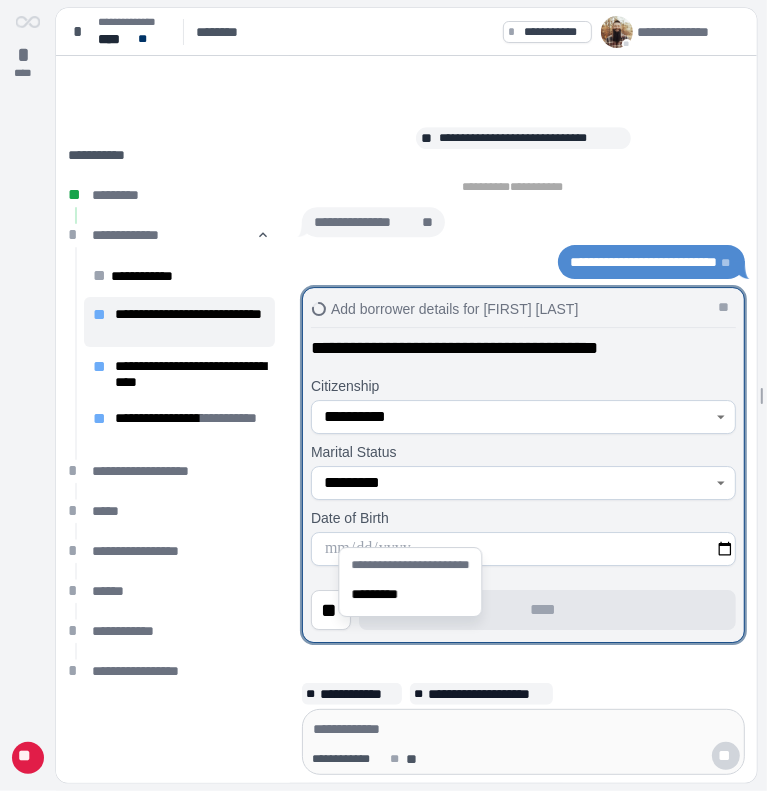 click on "**********" at bounding box center (410, 565) 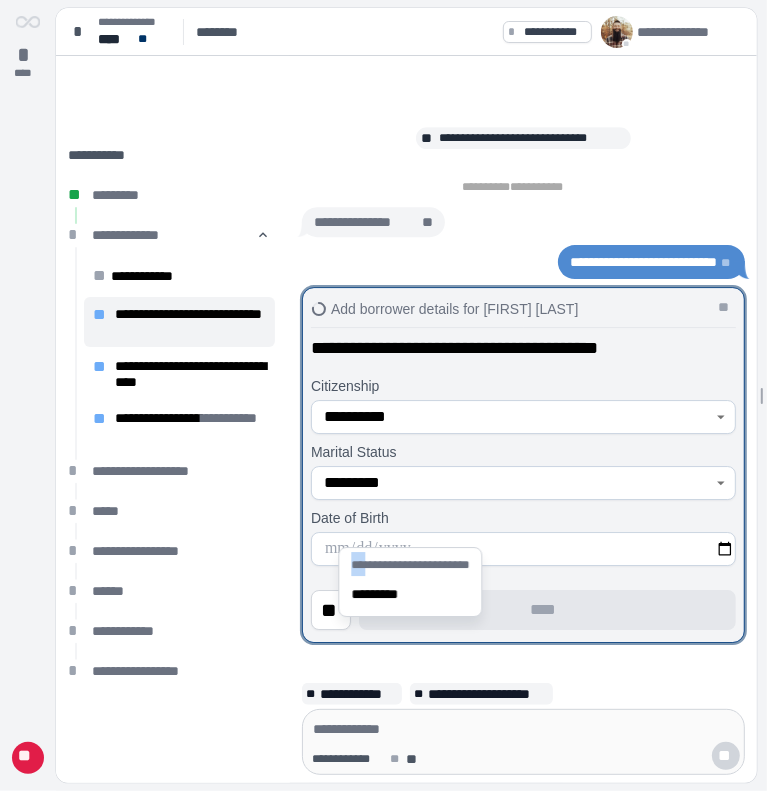 click on "**********" at bounding box center [410, 582] 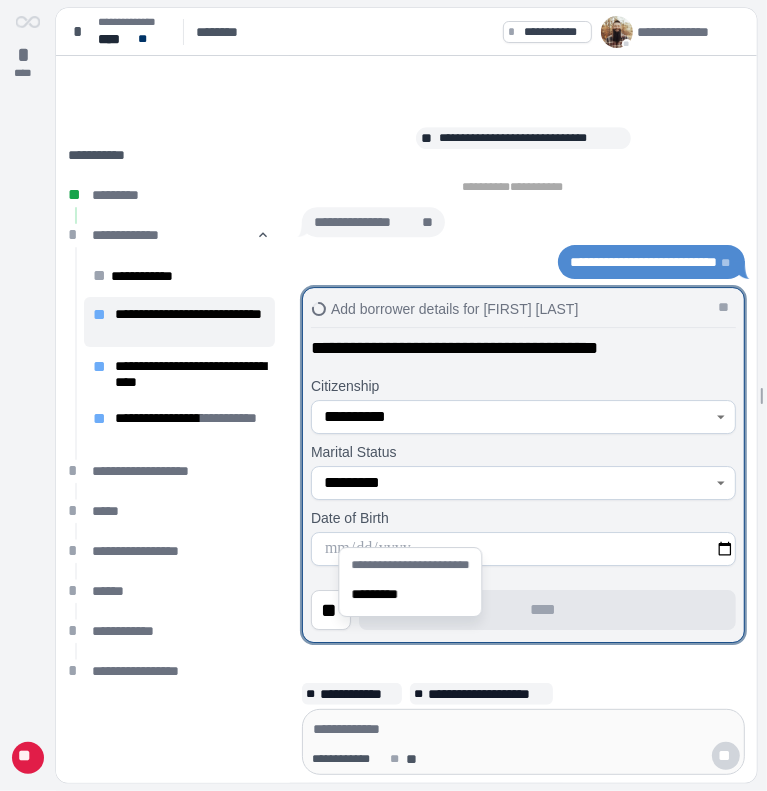 click at bounding box center (523, 549) 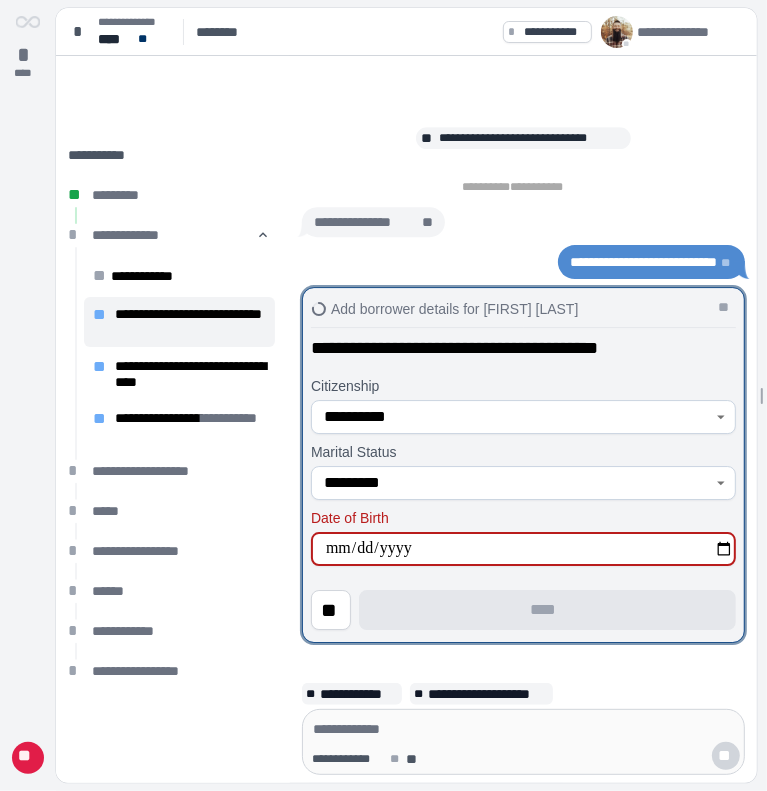 type on "**********" 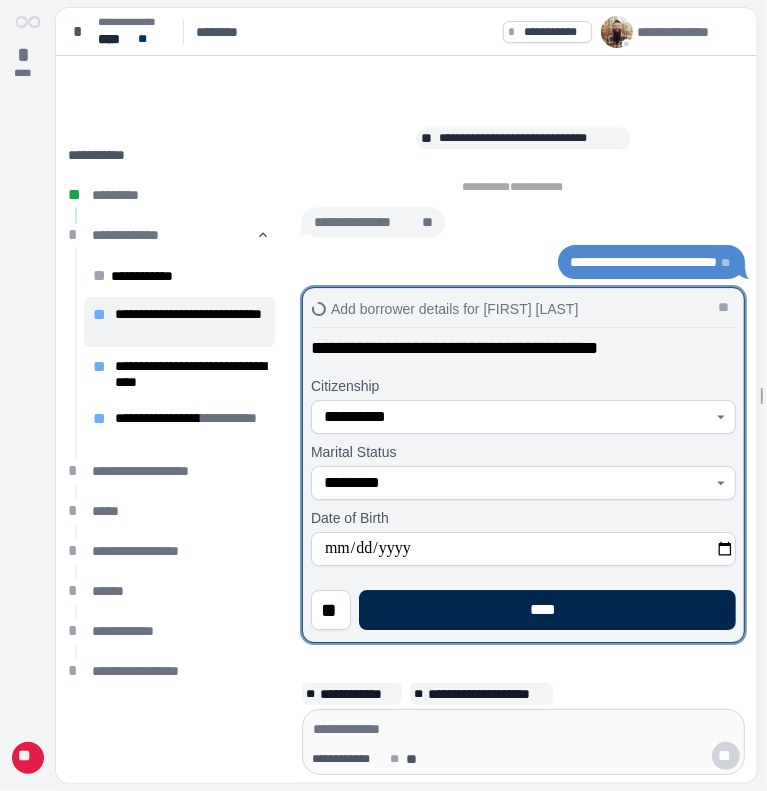 click on "****" at bounding box center [547, 610] 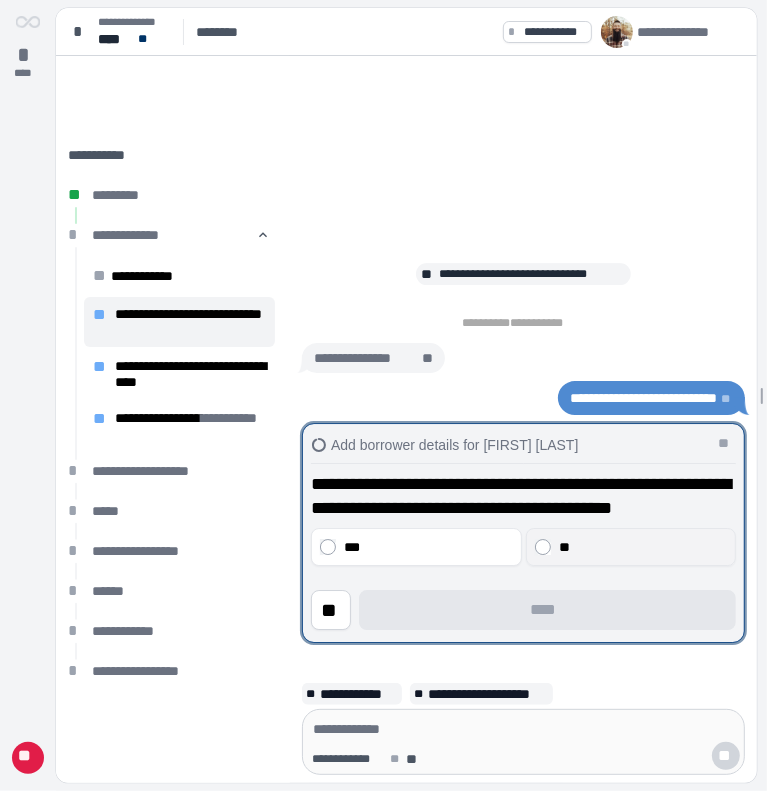 click on "**" at bounding box center [642, 547] 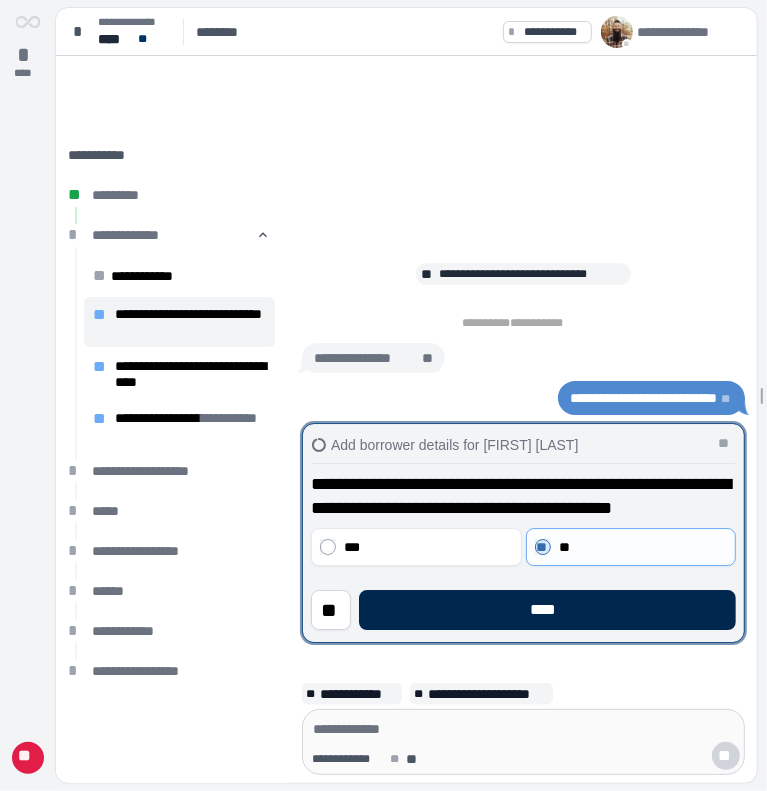 click on "****" at bounding box center (547, 610) 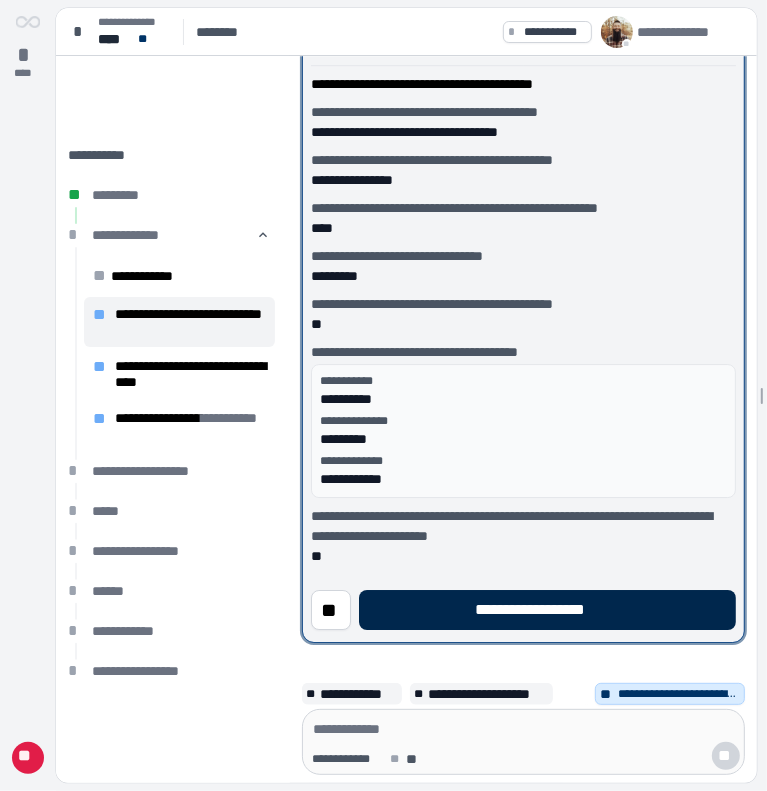click on "**********" at bounding box center [547, 610] 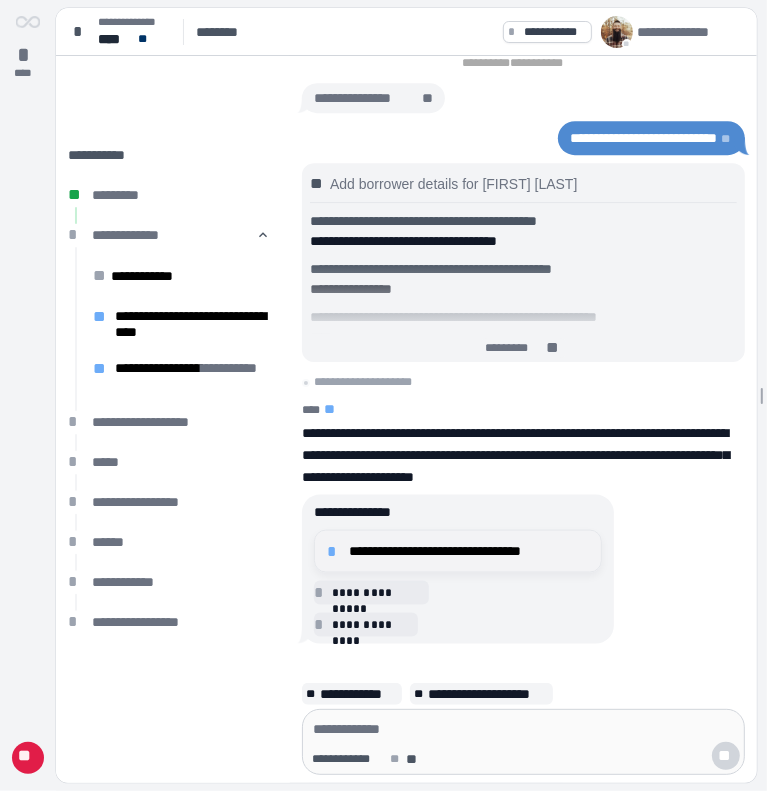 click on "**********" at bounding box center (469, 551) 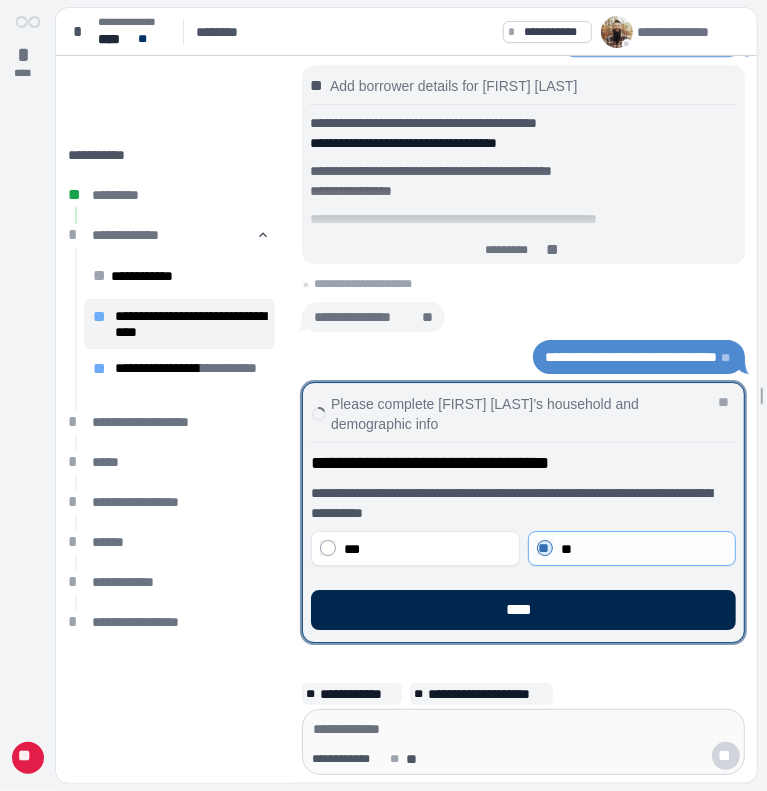 click on "****" at bounding box center (523, 610) 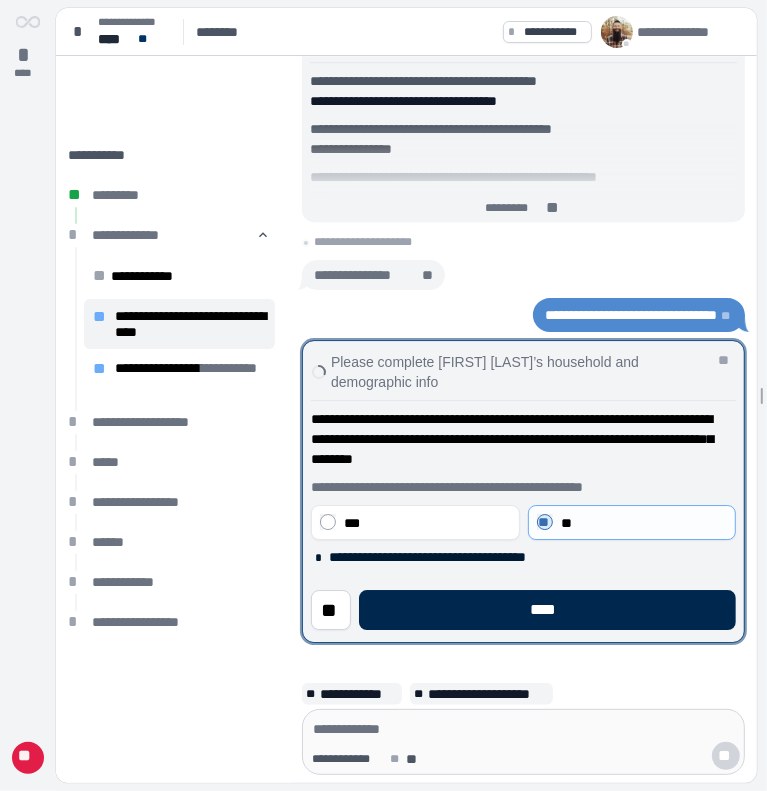 click on "****" at bounding box center [547, 610] 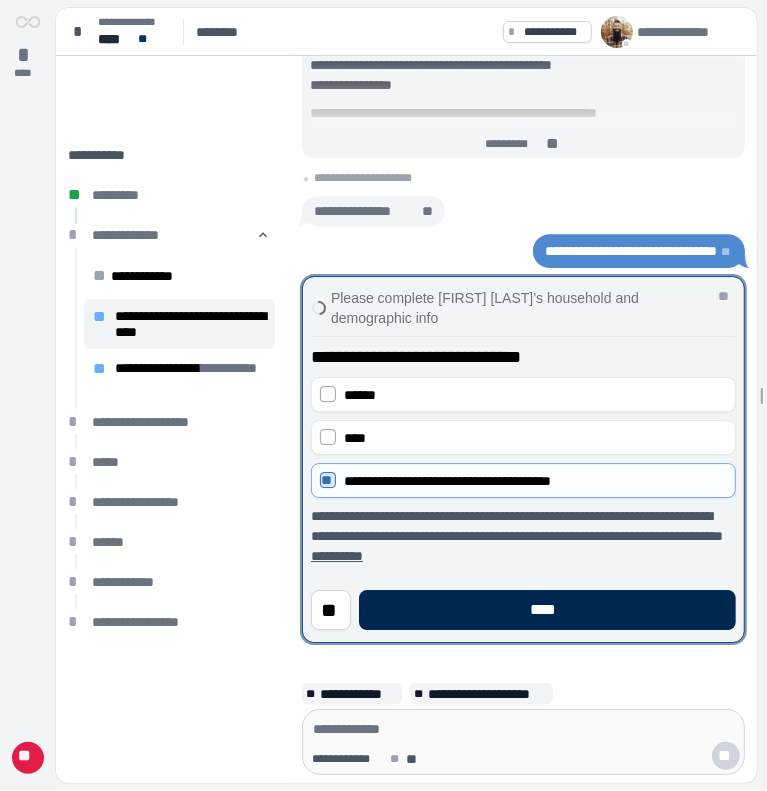 click on "****" at bounding box center (547, 610) 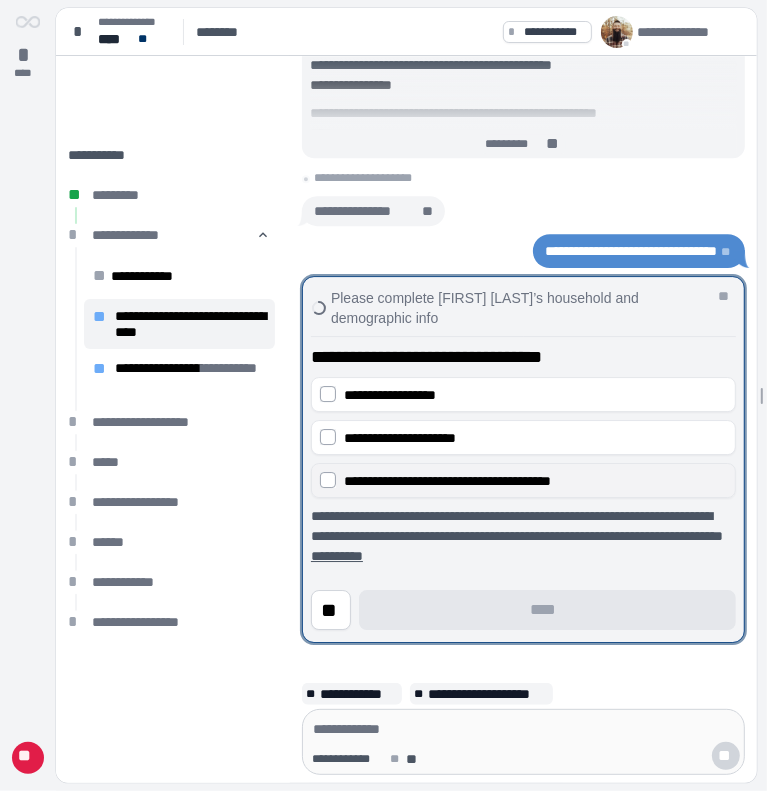 click on "**********" at bounding box center (523, 480) 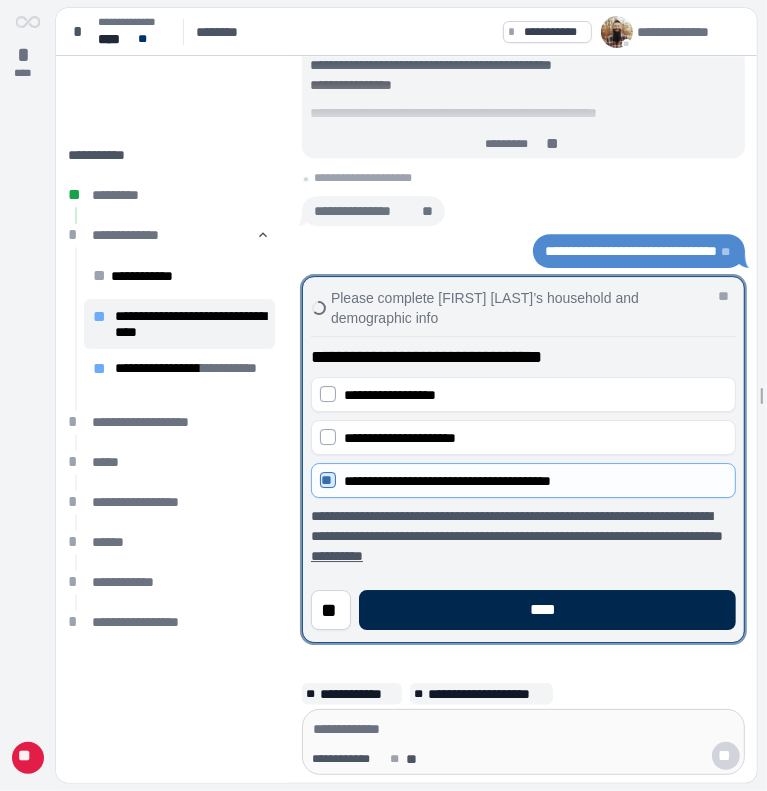 click on "****" at bounding box center (547, 610) 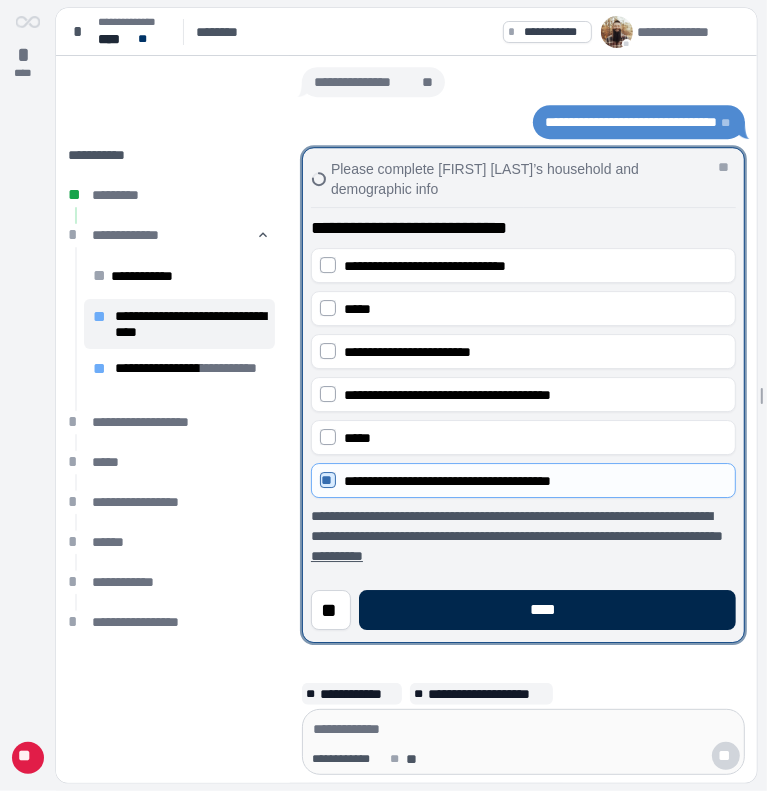 click on "****" at bounding box center [547, 610] 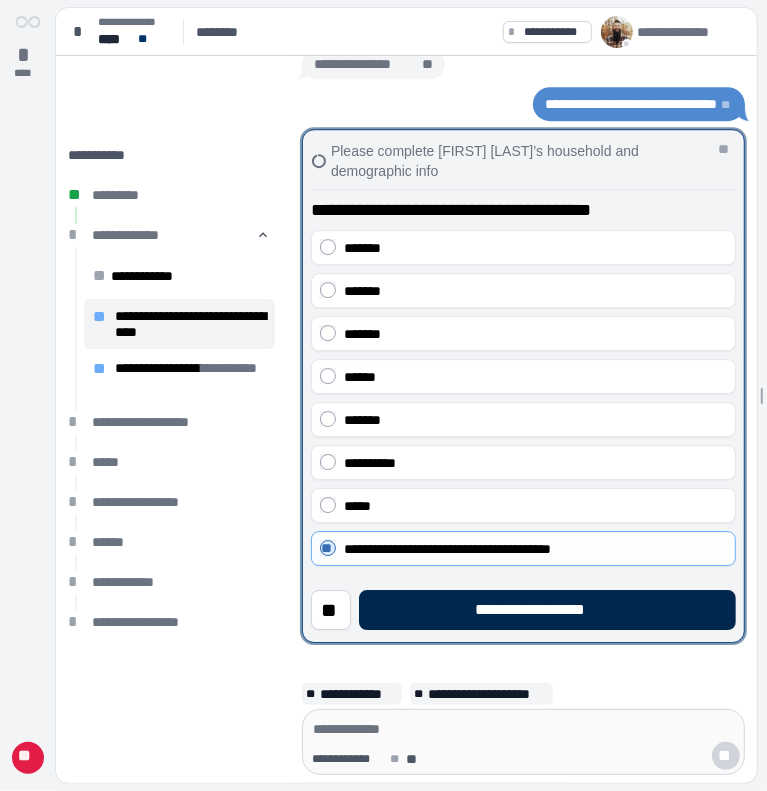click on "**********" at bounding box center [547, 610] 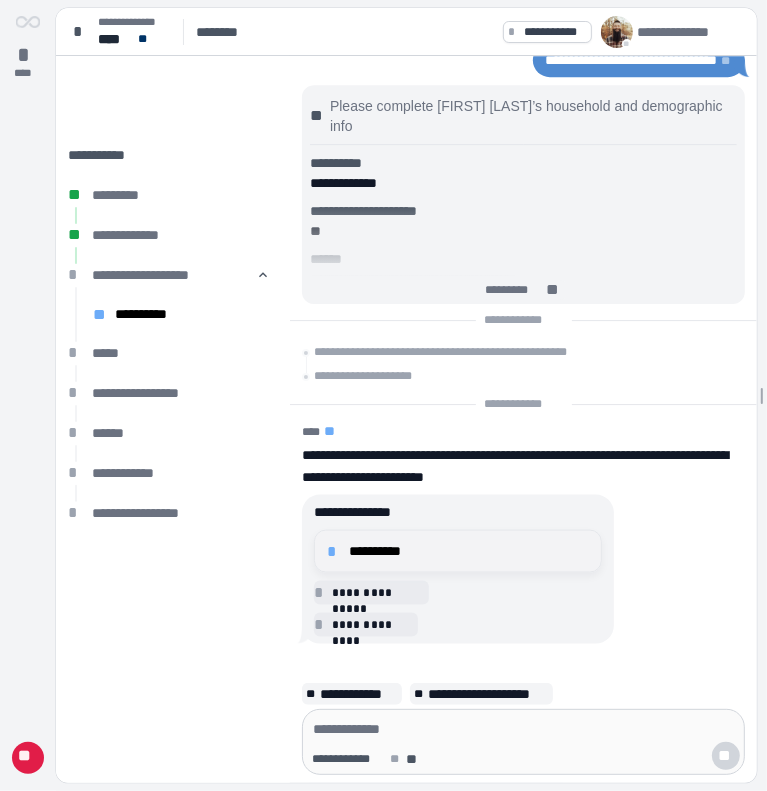 click on "**********" at bounding box center [469, 551] 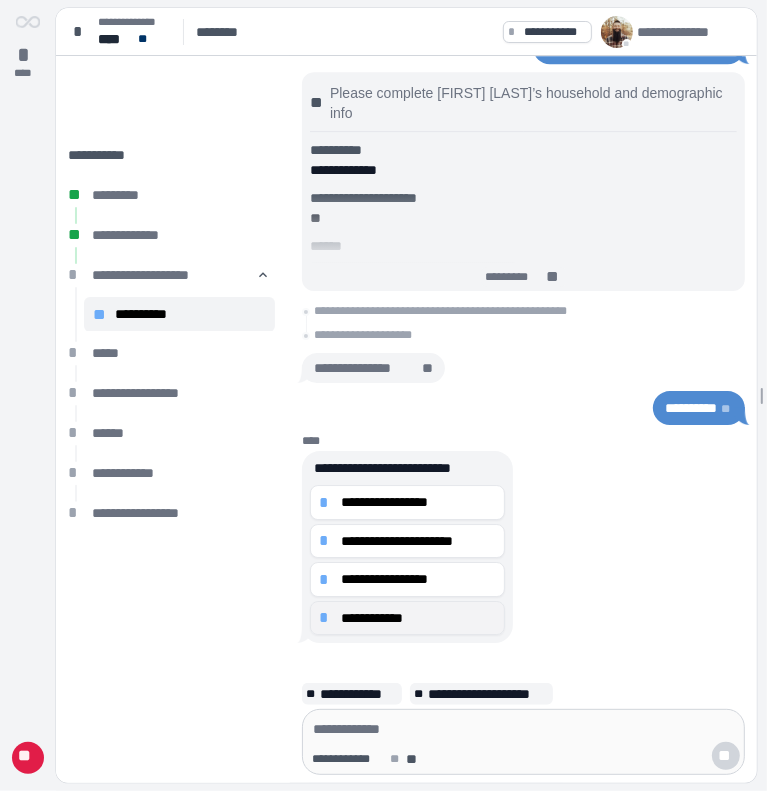 click on "**********" at bounding box center [418, 618] 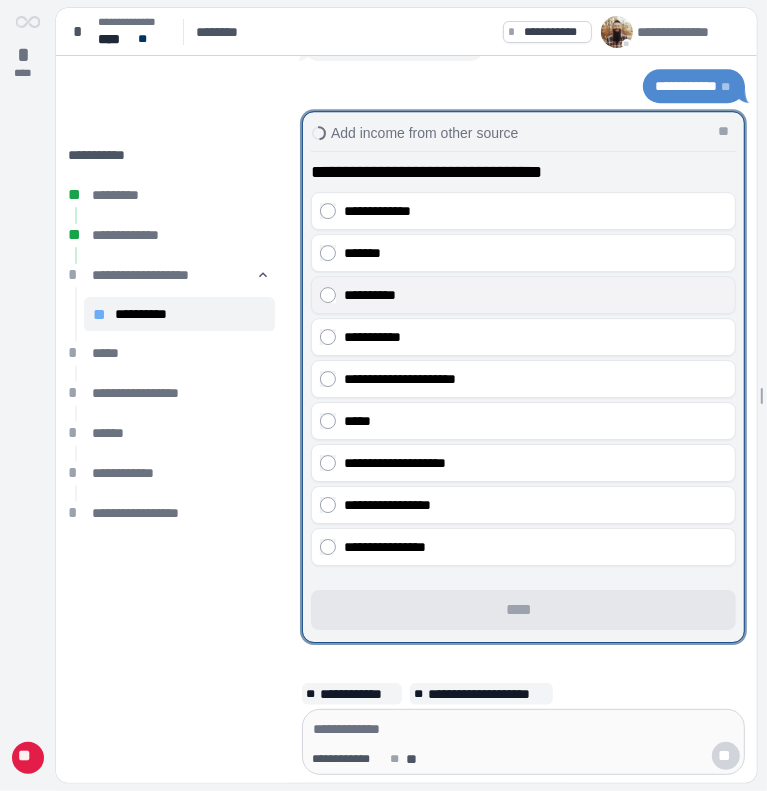click on "**********" at bounding box center (531, 295) 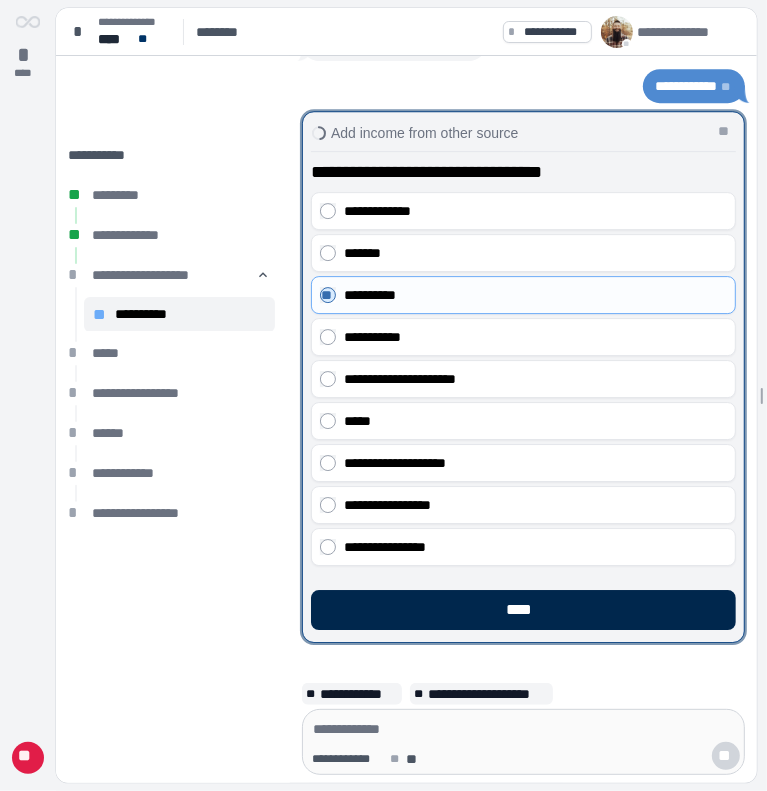 click on "****" at bounding box center (523, 610) 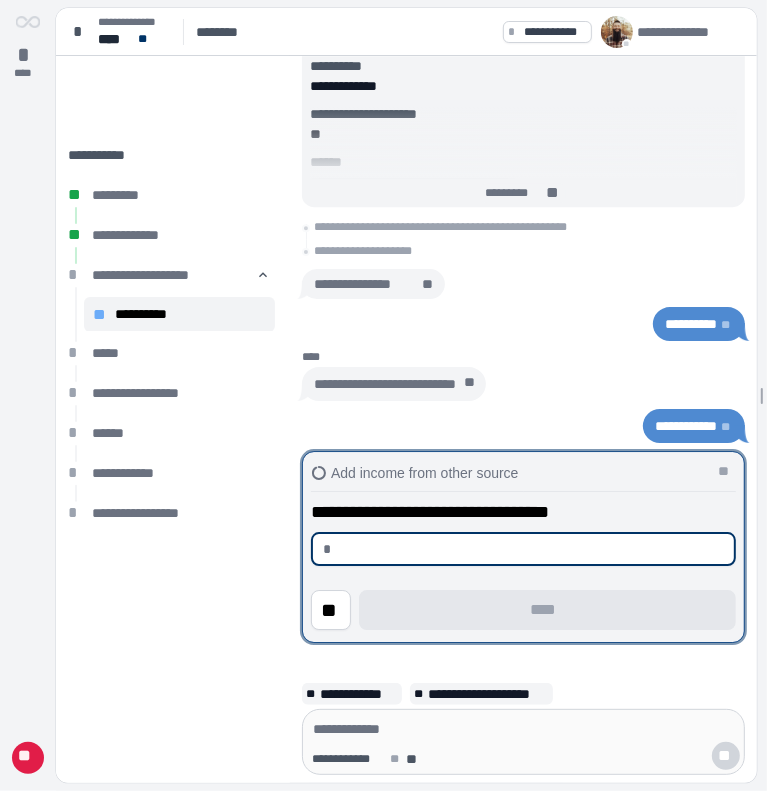 click at bounding box center [531, 549] 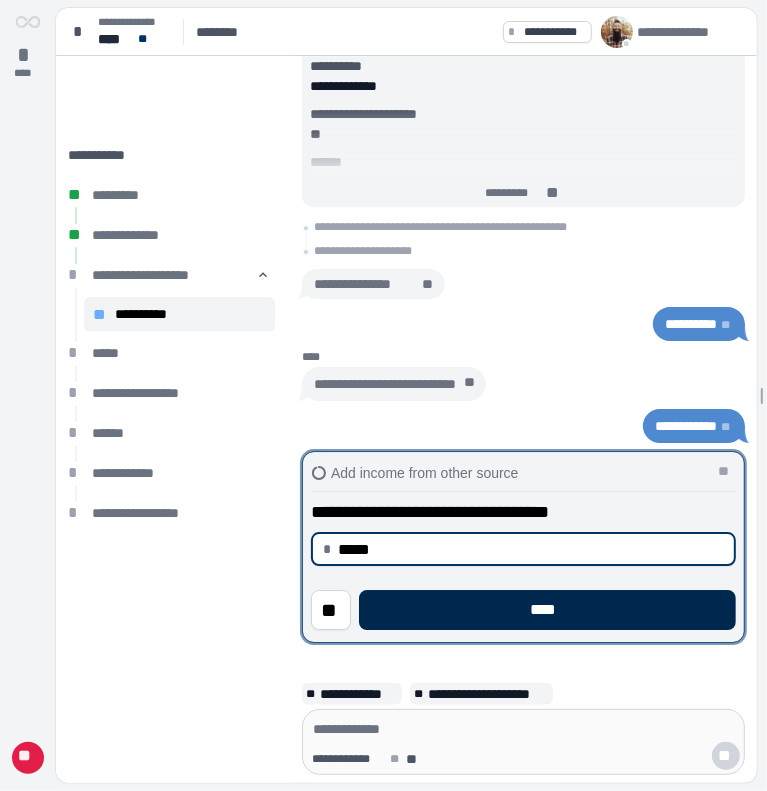 type on "********" 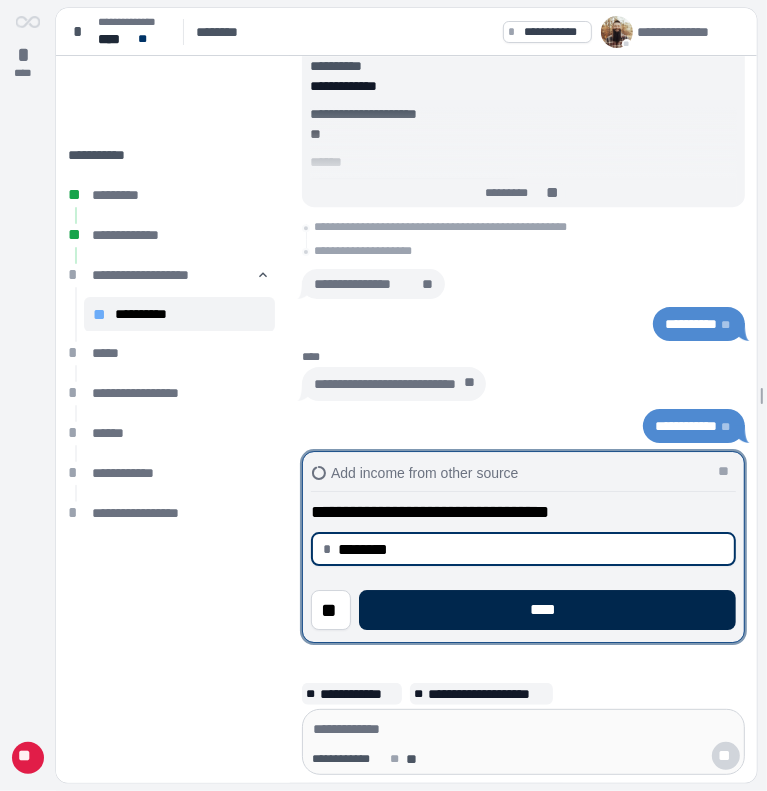 click on "****" at bounding box center (547, 610) 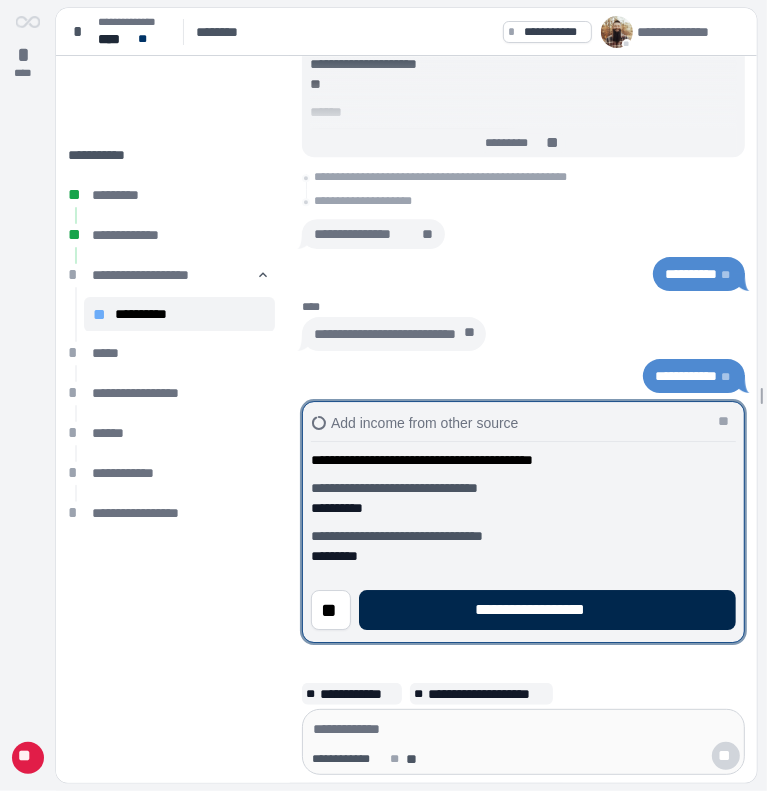 click on "**********" at bounding box center [547, 610] 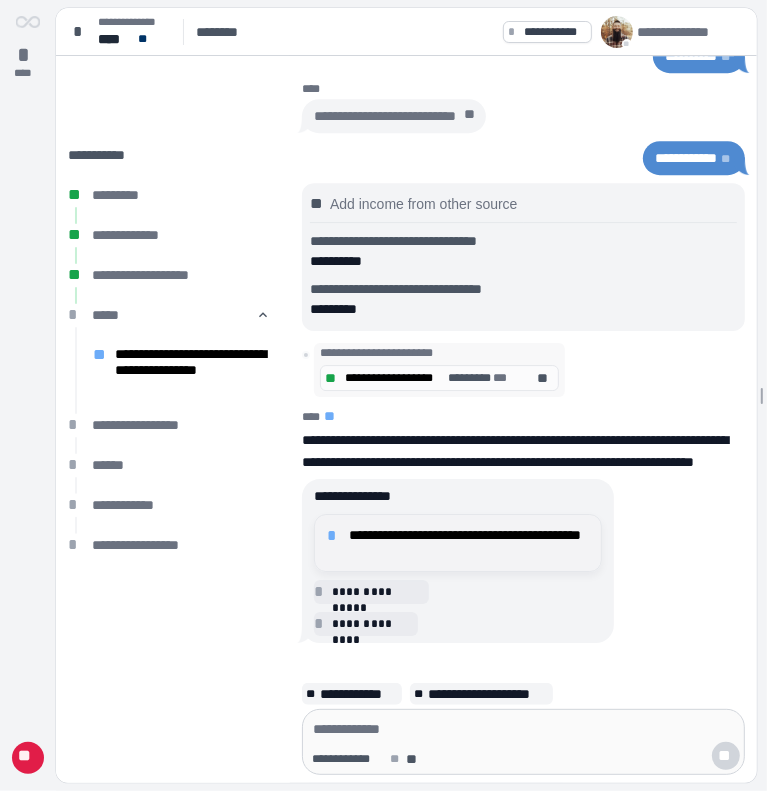 click on "**********" at bounding box center [469, 543] 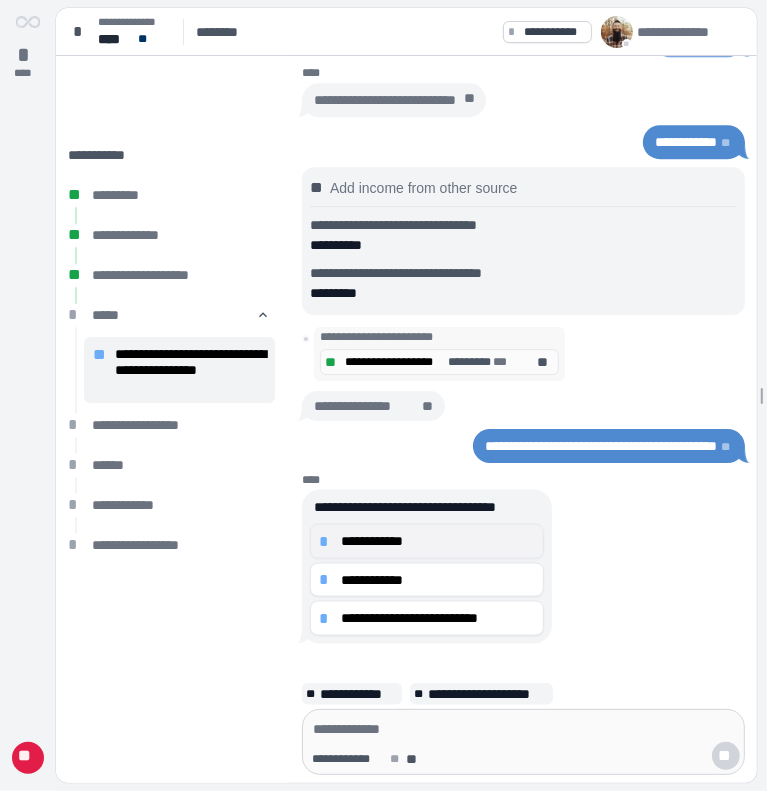 click on "**********" at bounding box center [438, 541] 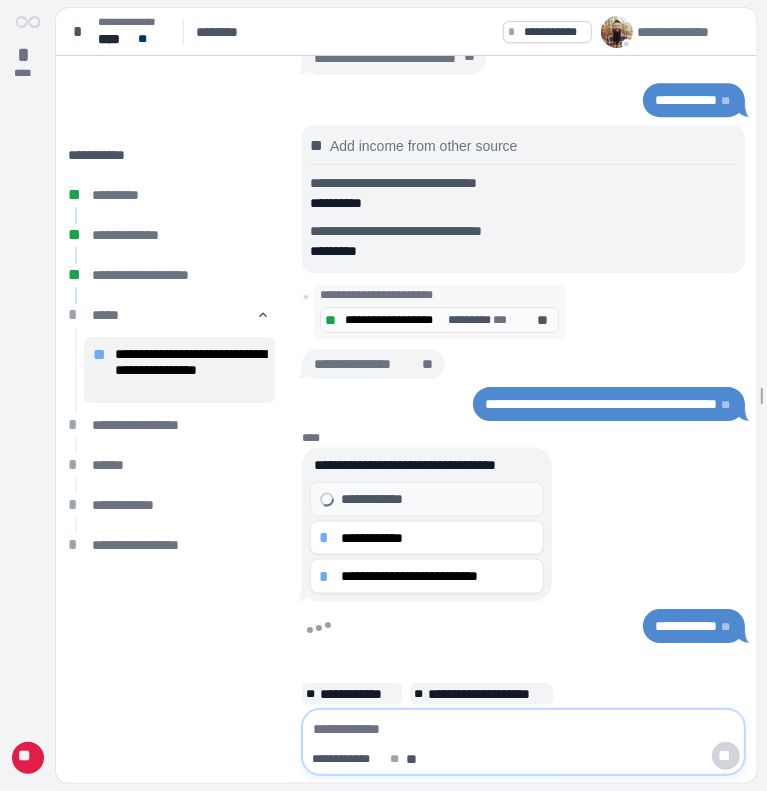 click at bounding box center (523, 729) 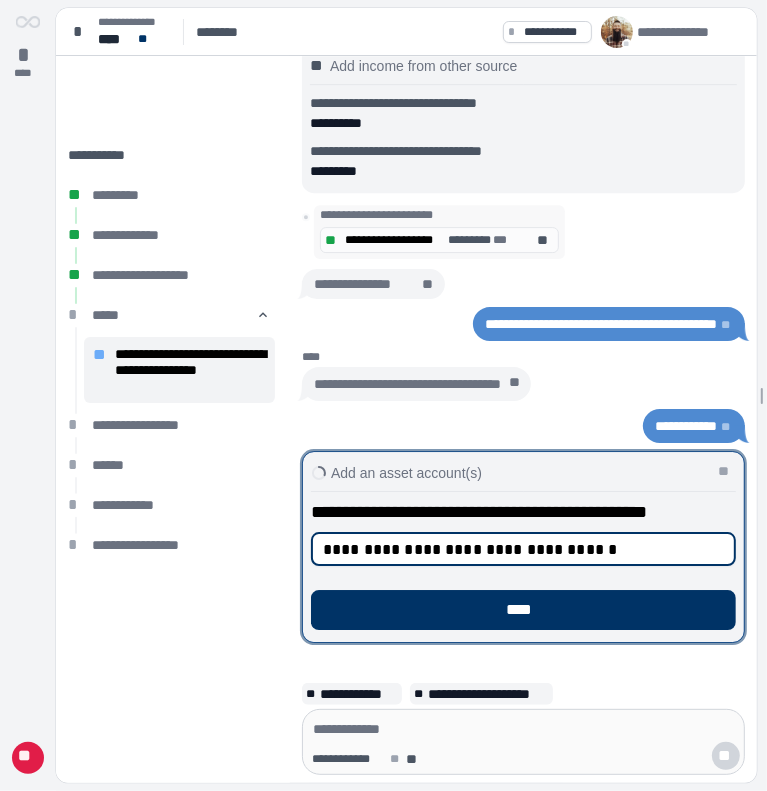 click on "**********" at bounding box center [523, 549] 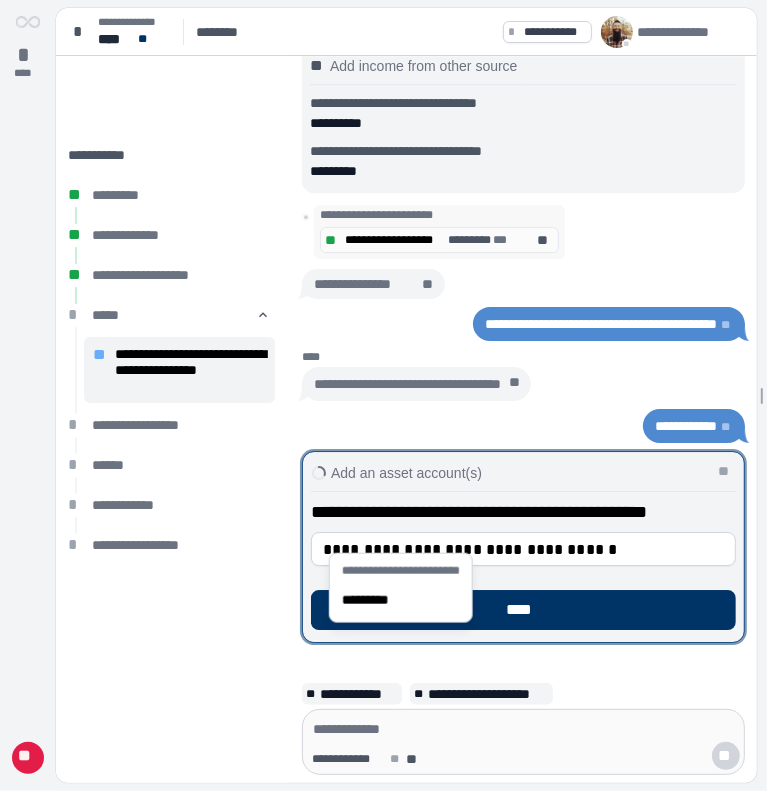 click on "**********" at bounding box center [523, 549] 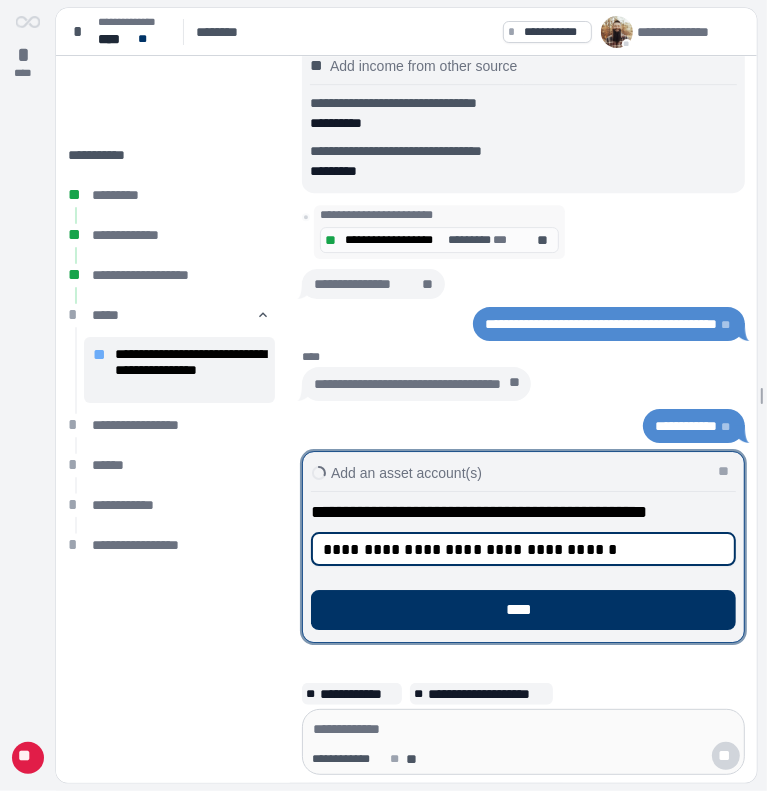 click on "**********" at bounding box center (523, 549) 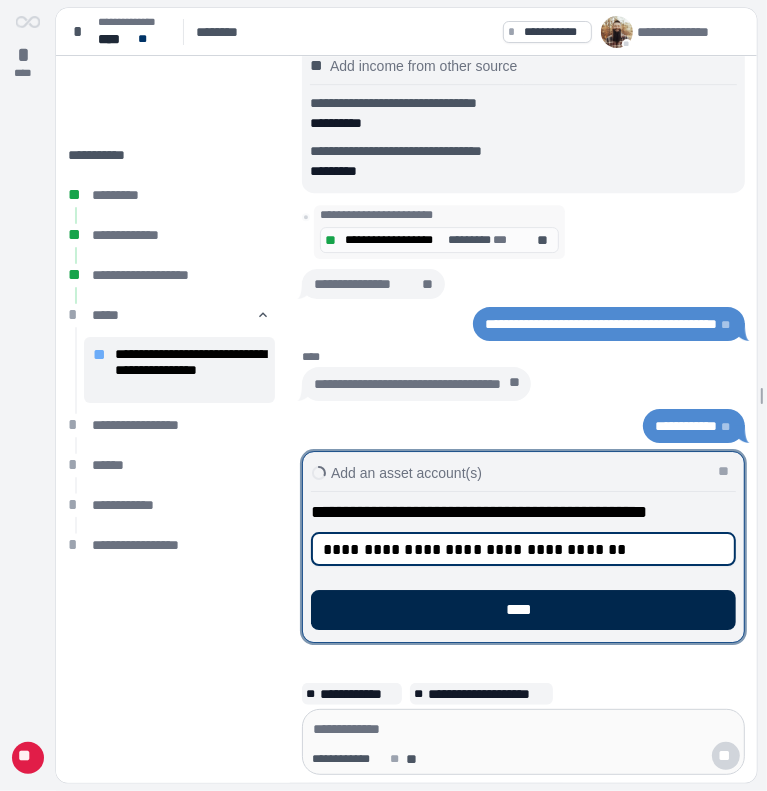 type on "**********" 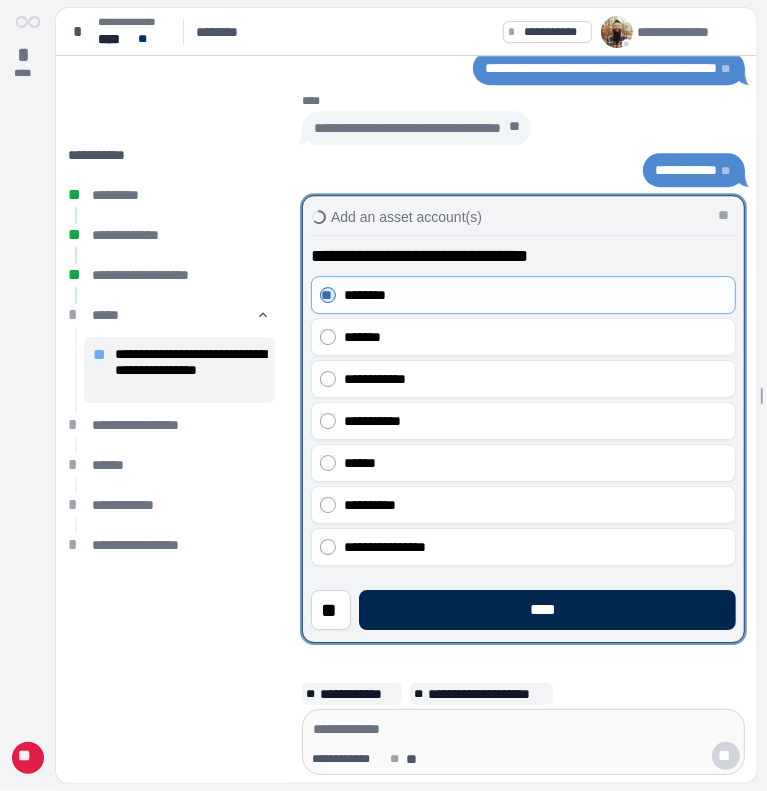 click on "****" at bounding box center (547, 610) 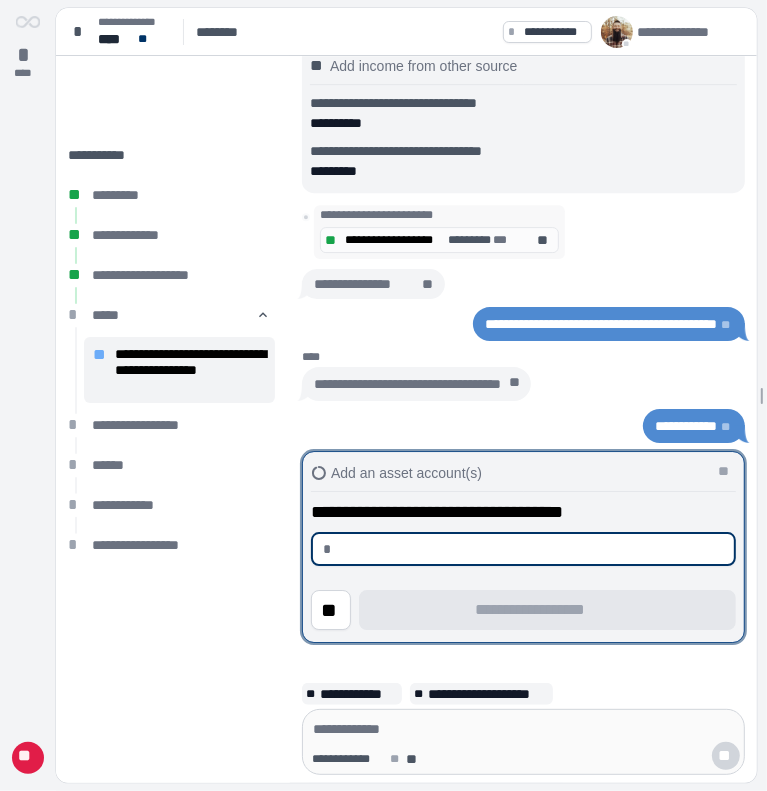 click at bounding box center (531, 549) 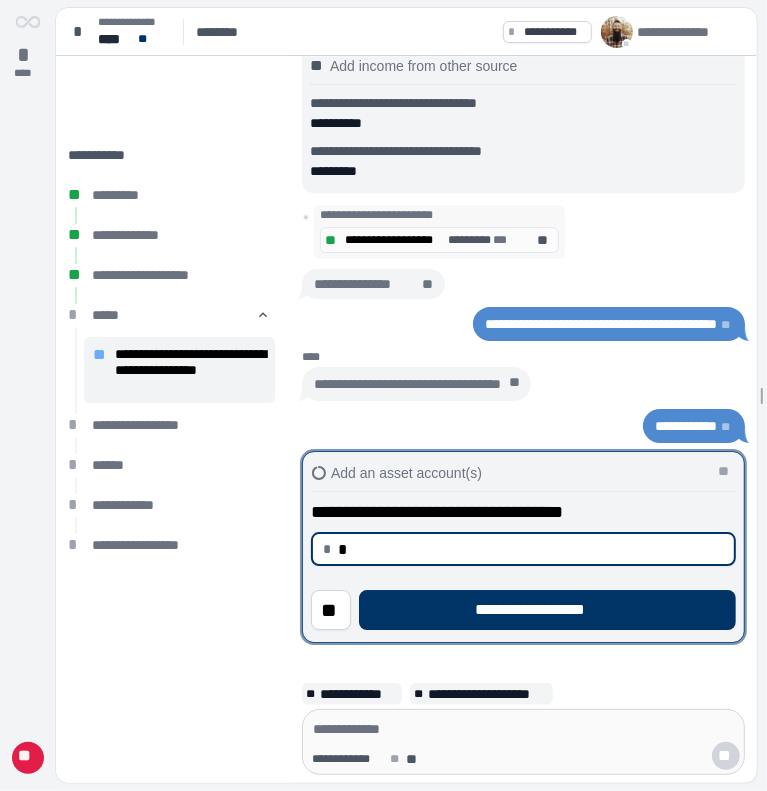 click on "*" at bounding box center (531, 549) 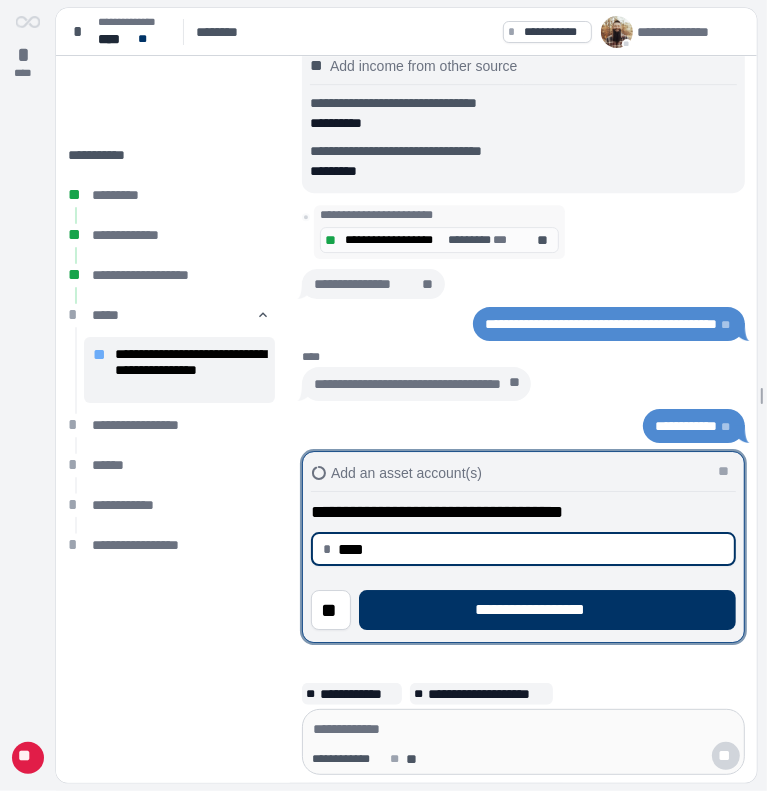 click at bounding box center (523, 729) 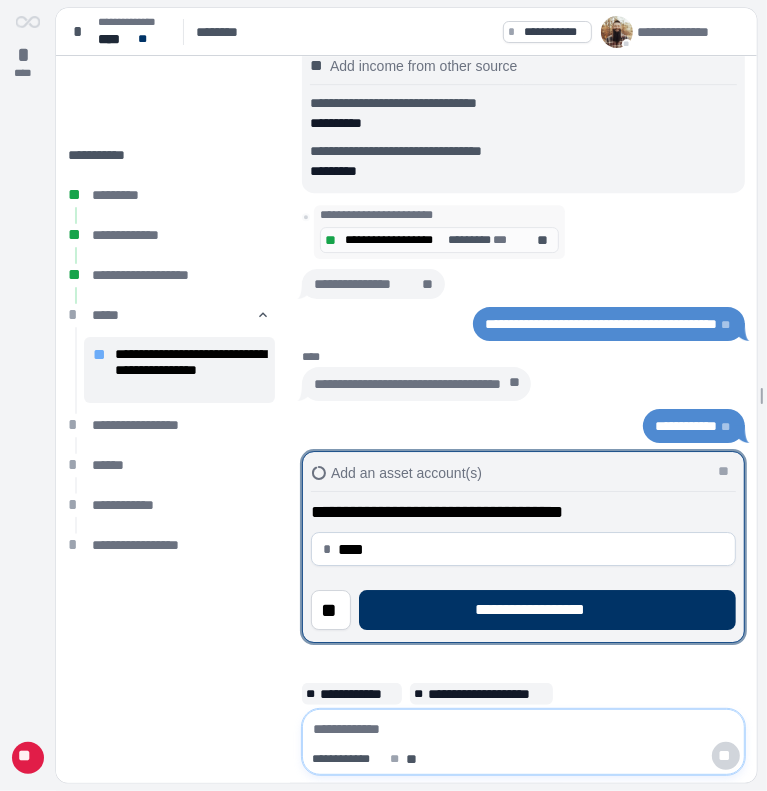 click at bounding box center (523, 729) 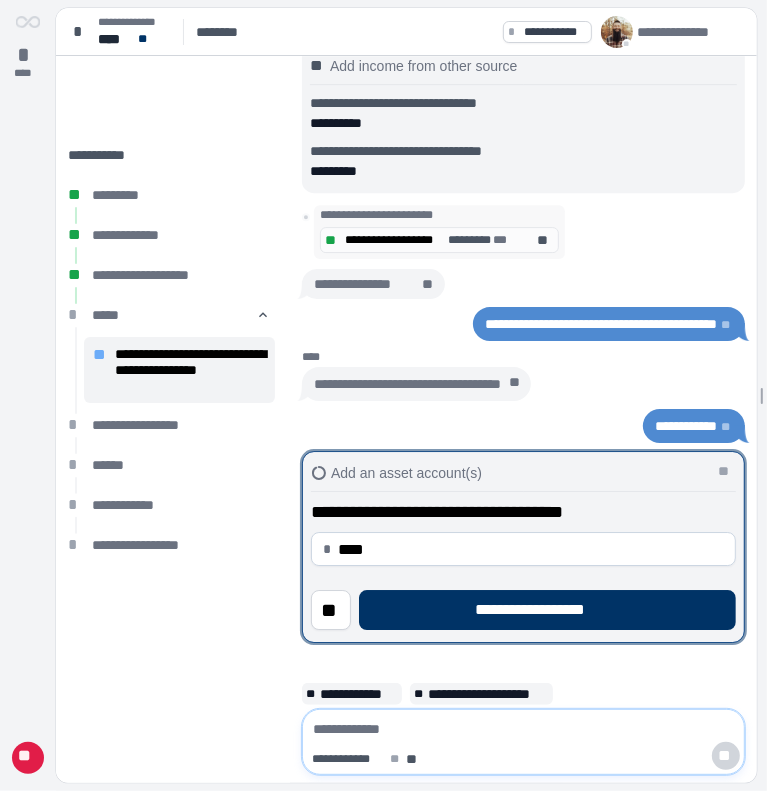 click at bounding box center (523, 729) 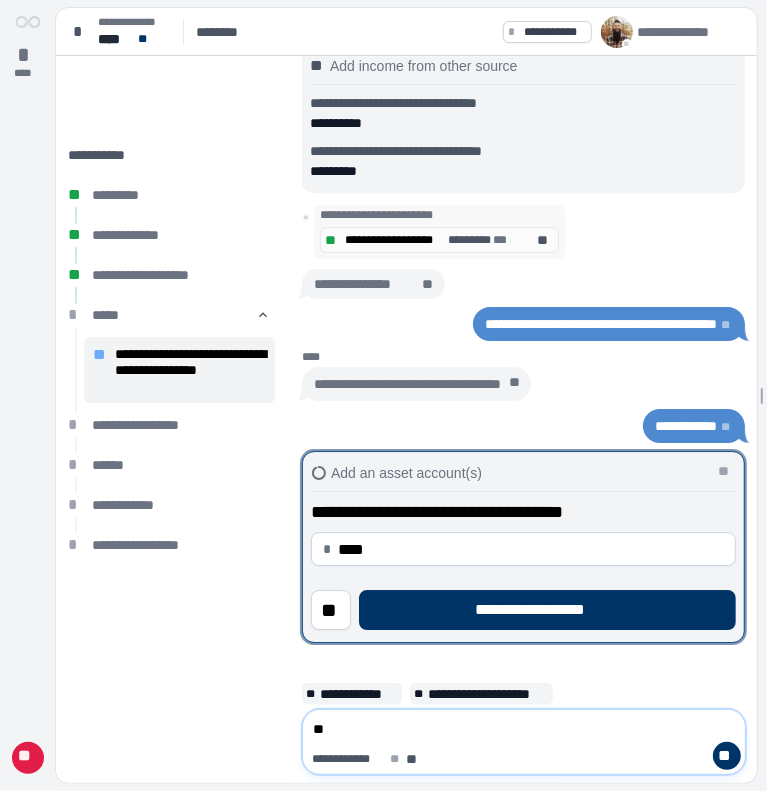 type on "*" 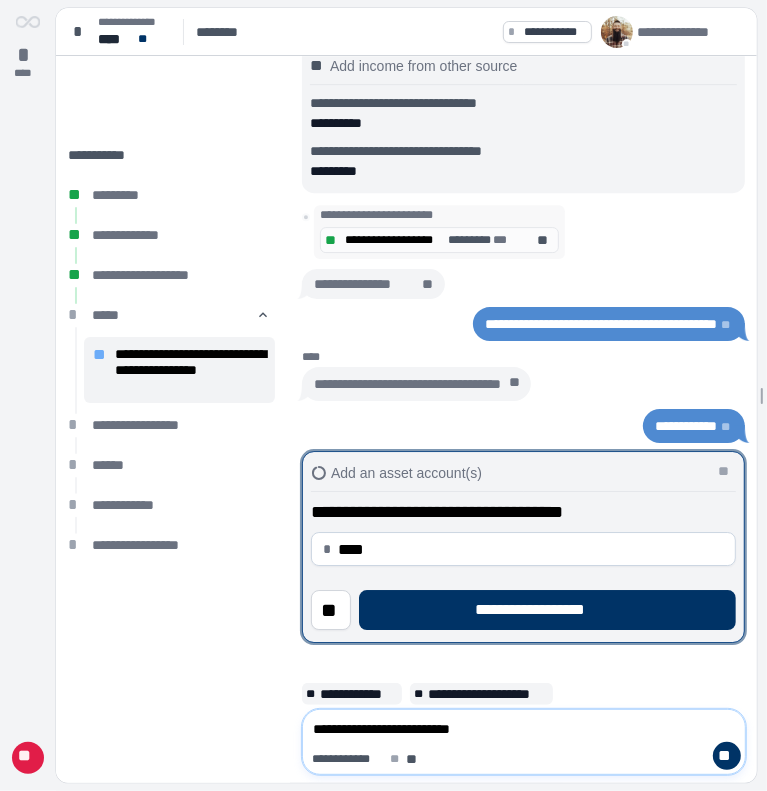 type on "**********" 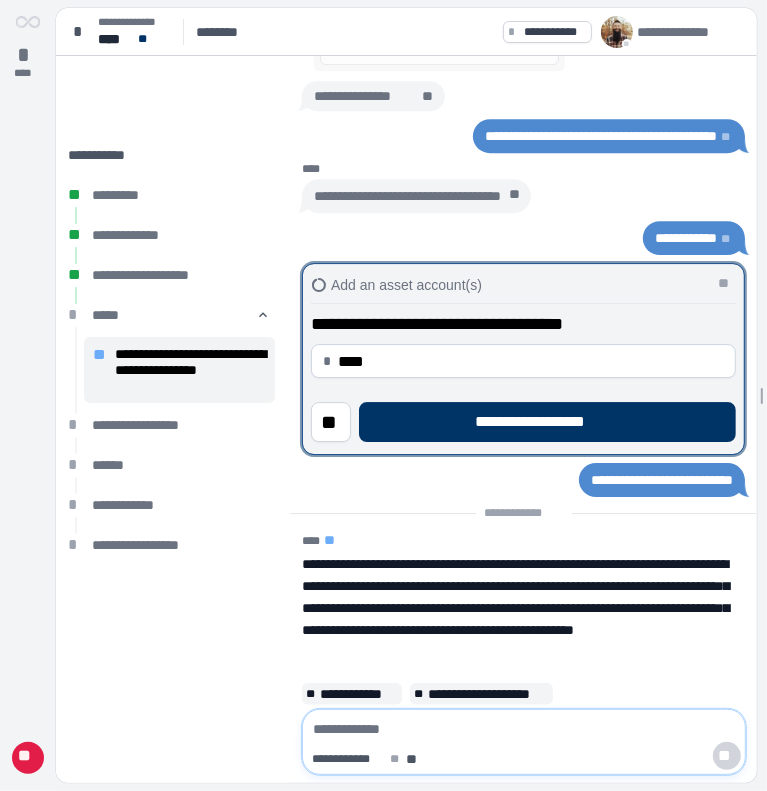 click at bounding box center [524, 729] 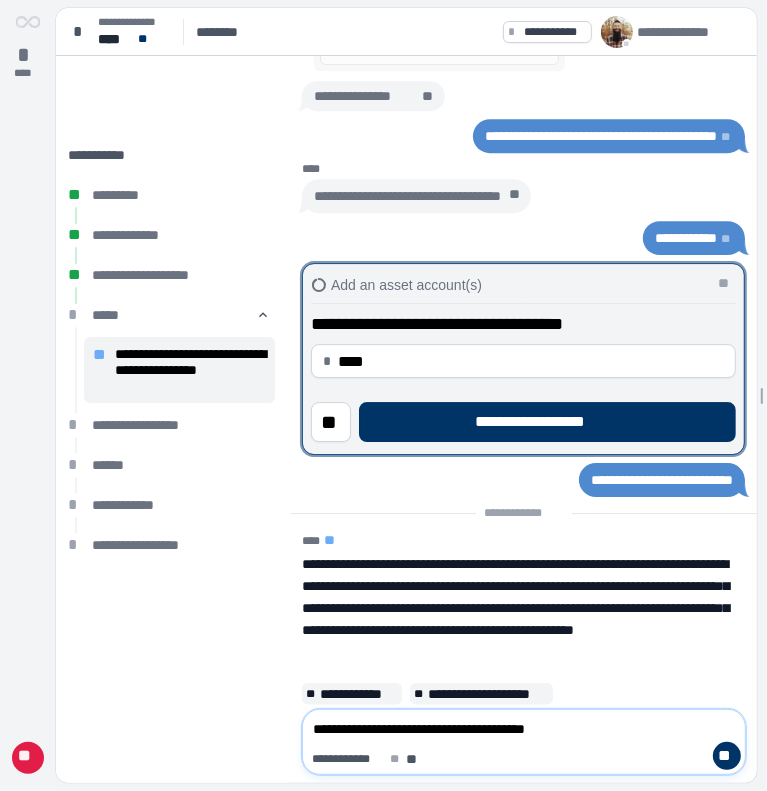 type on "**********" 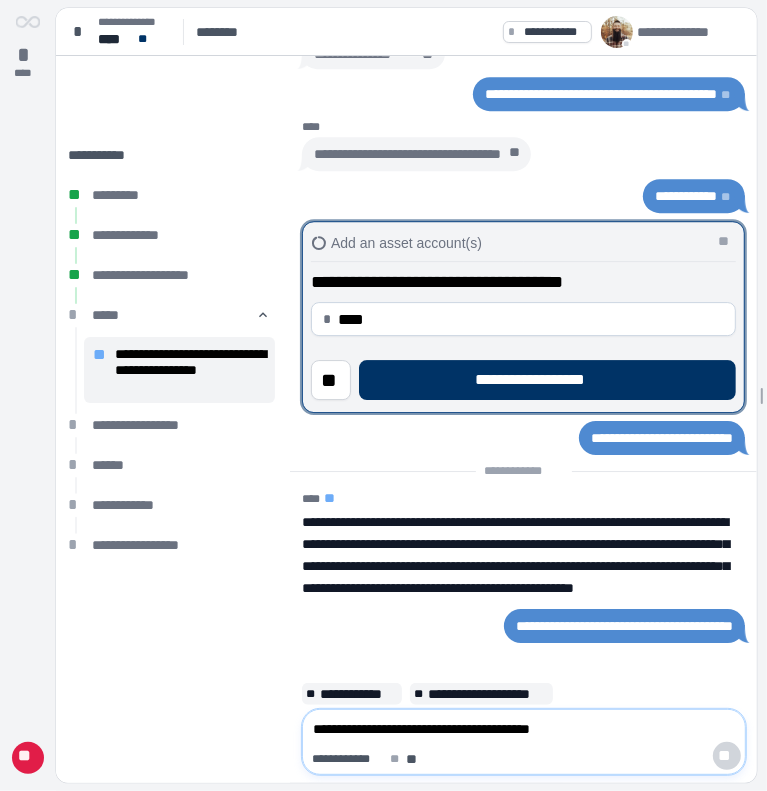 type 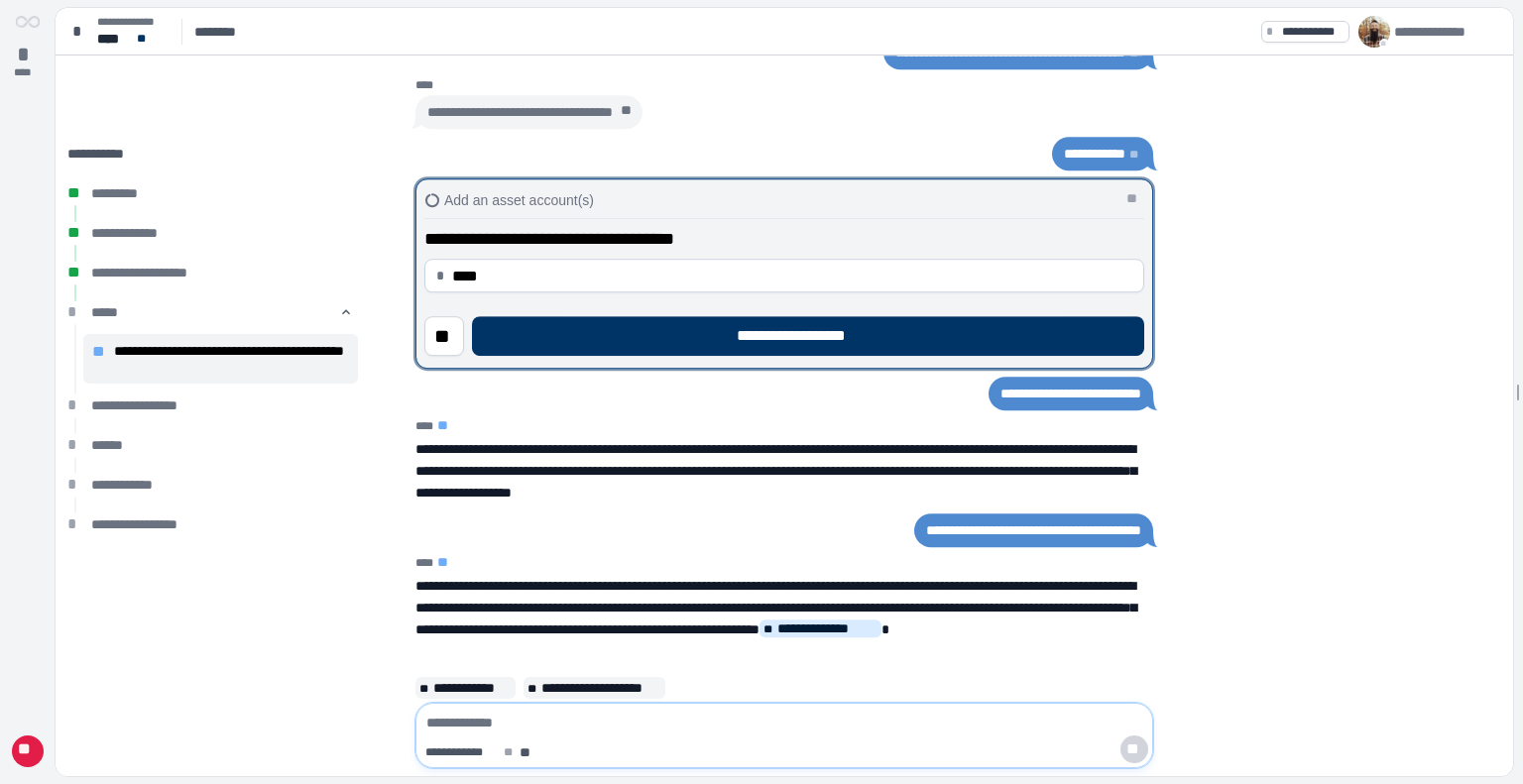 scroll, scrollTop: 0, scrollLeft: 0, axis: both 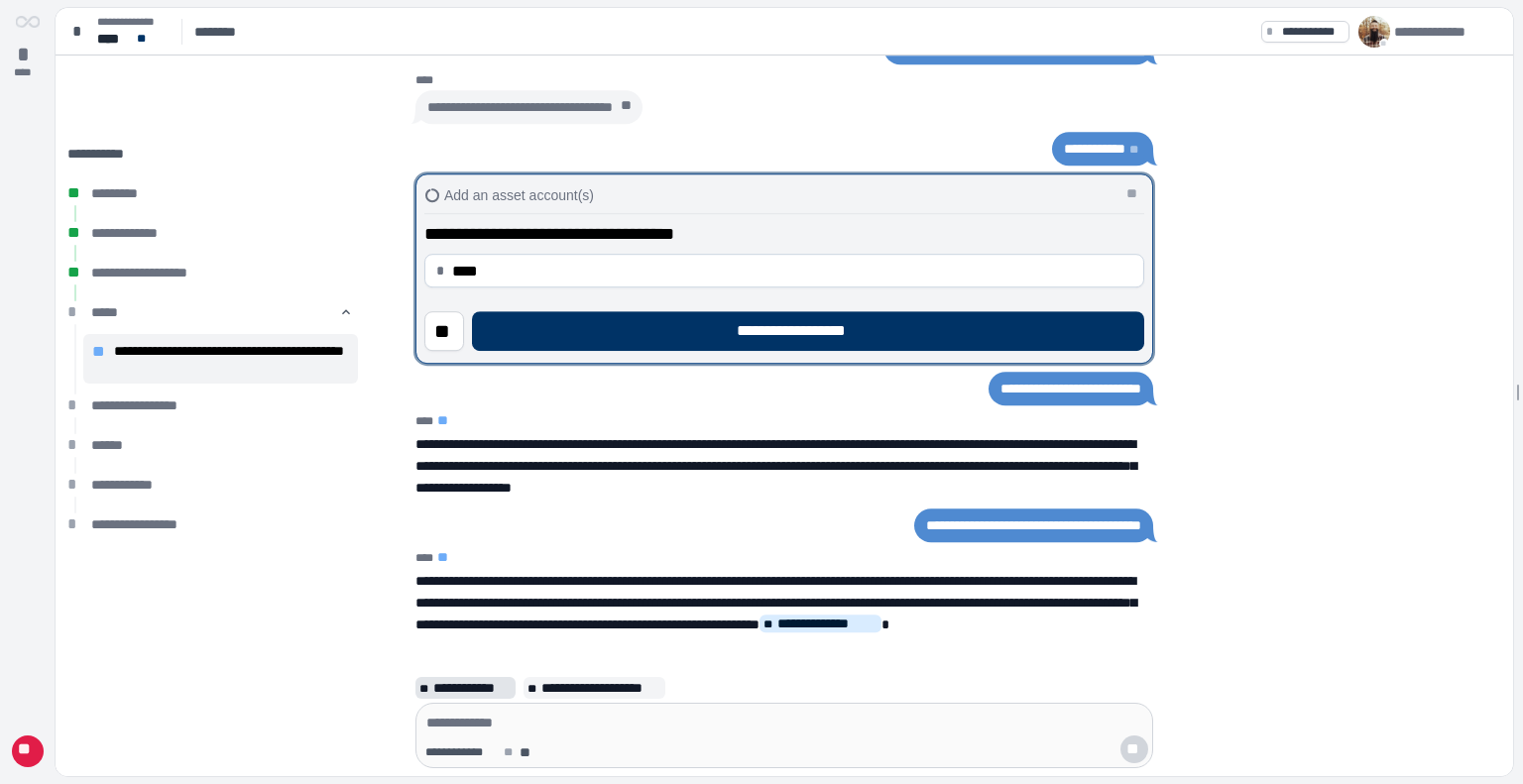 click on "**********" at bounding box center (472, 688) 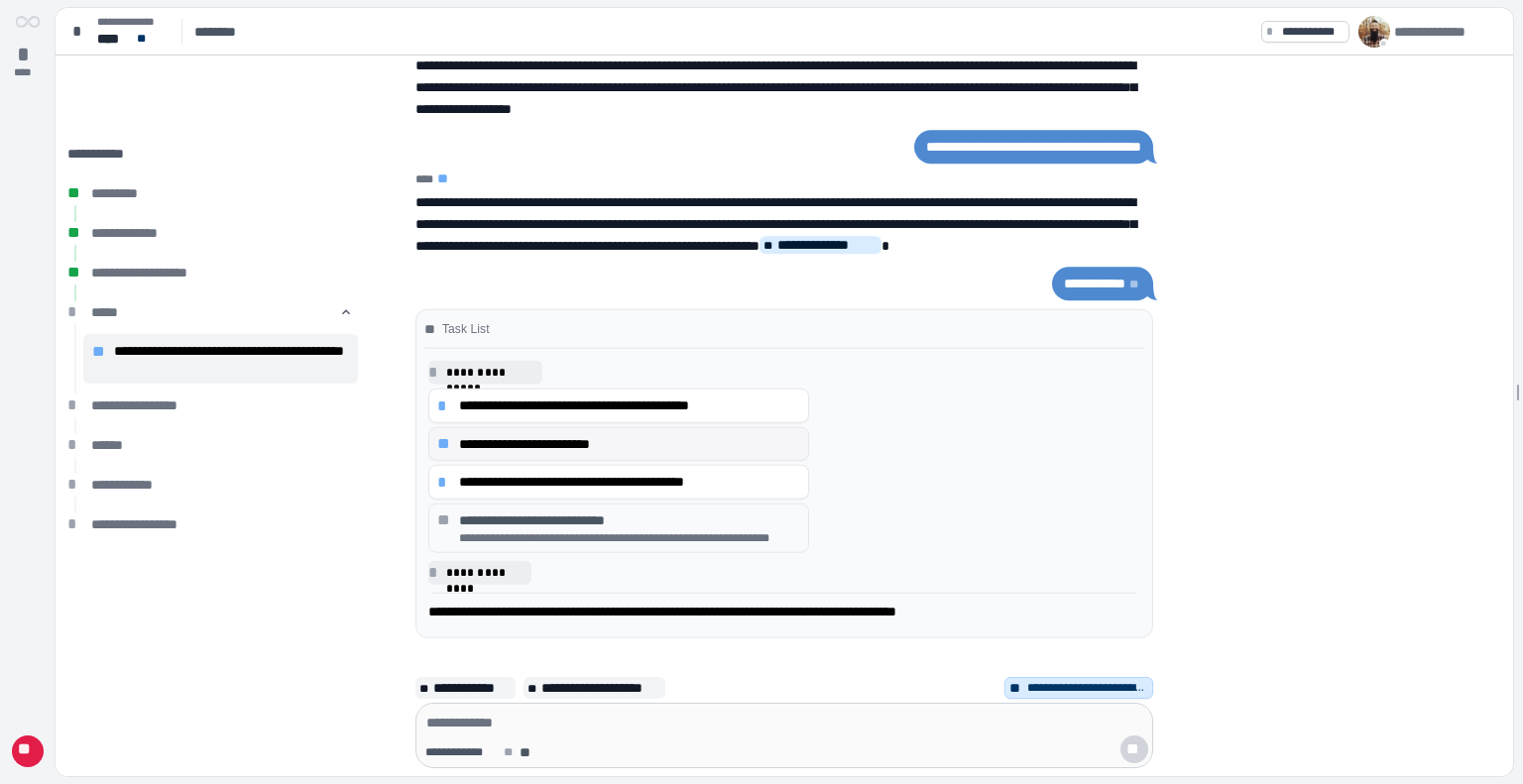 click on "**********" at bounding box center [630, 443] 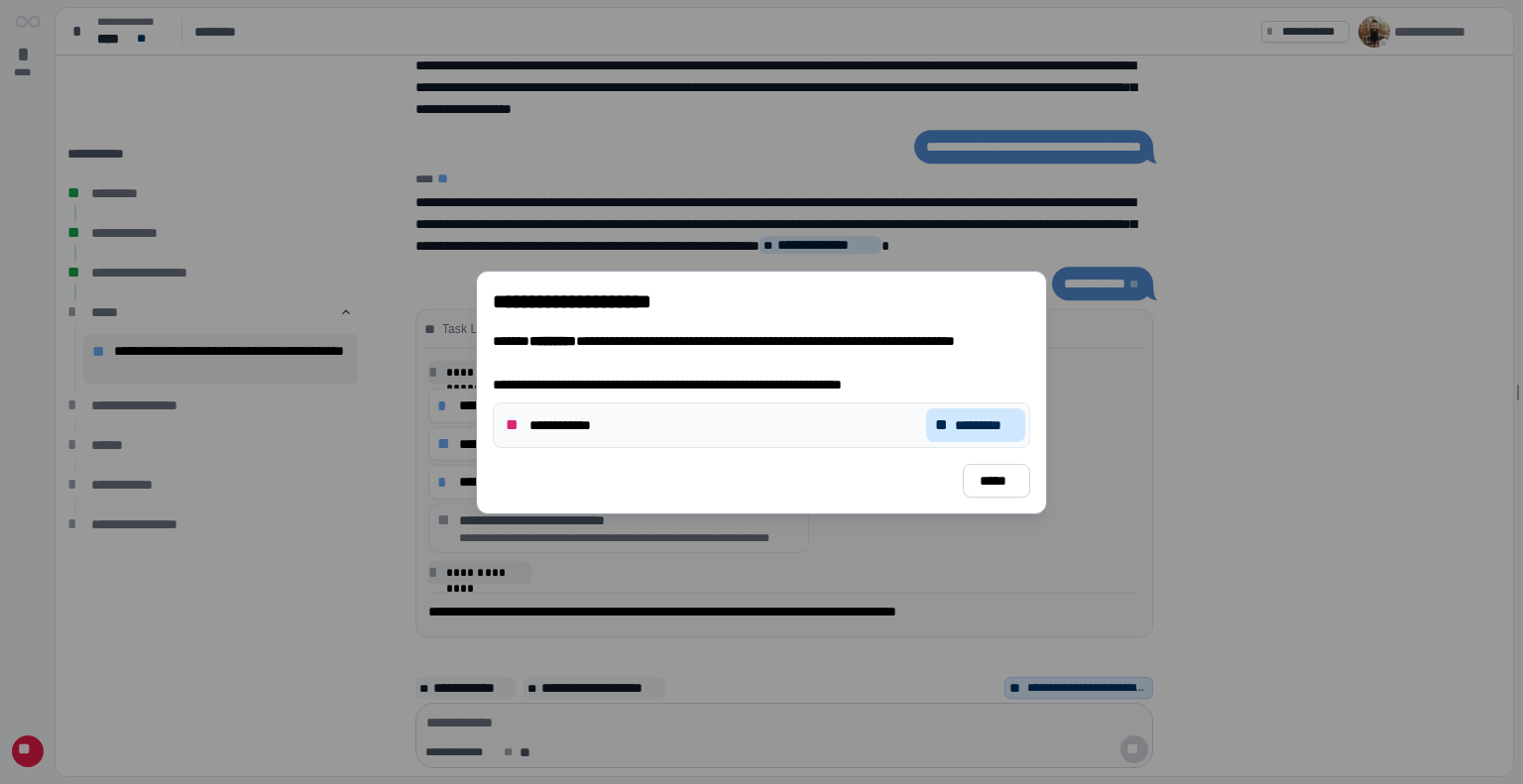 click on "** *********" at bounding box center (976, 425) 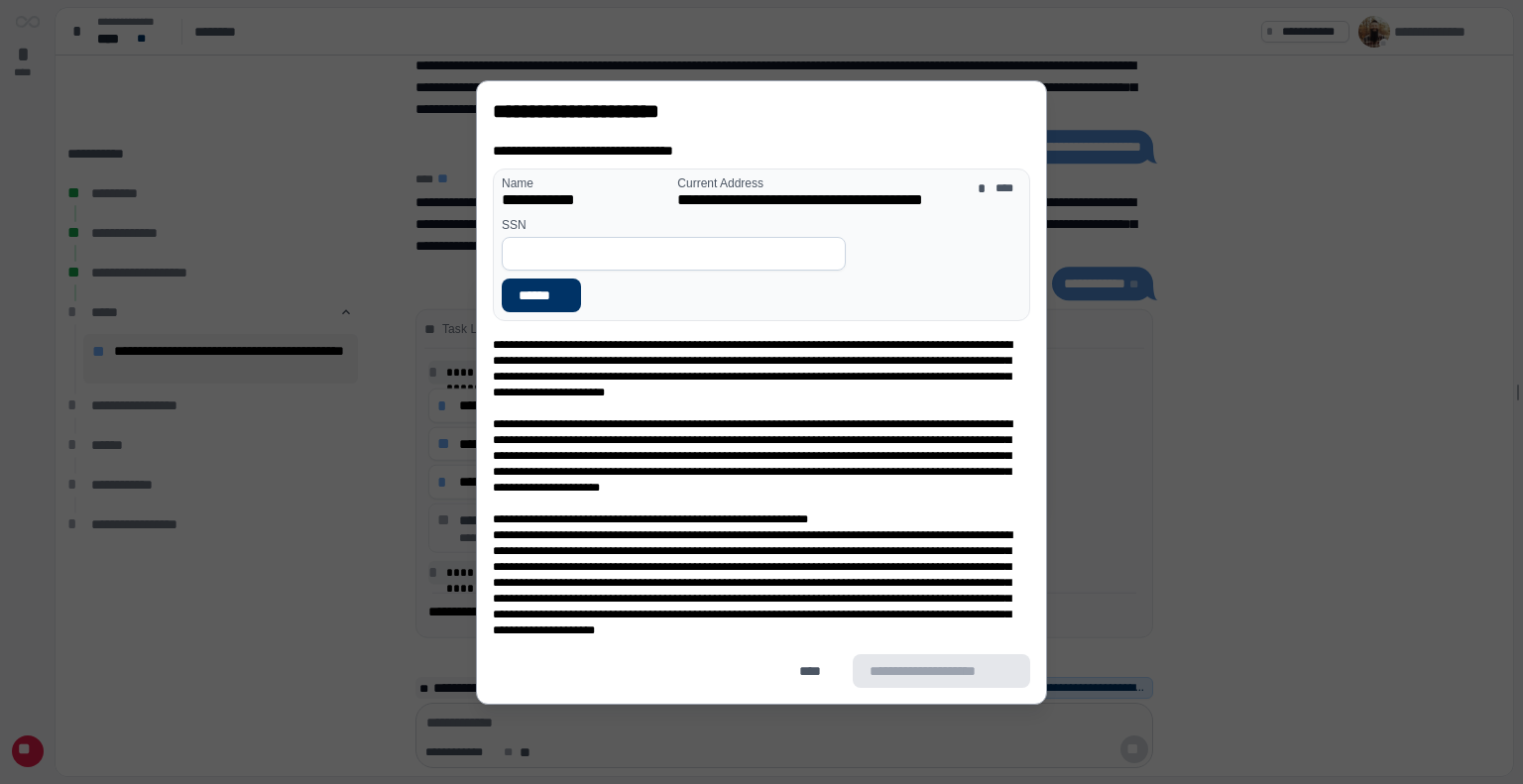 click at bounding box center [673, 254] 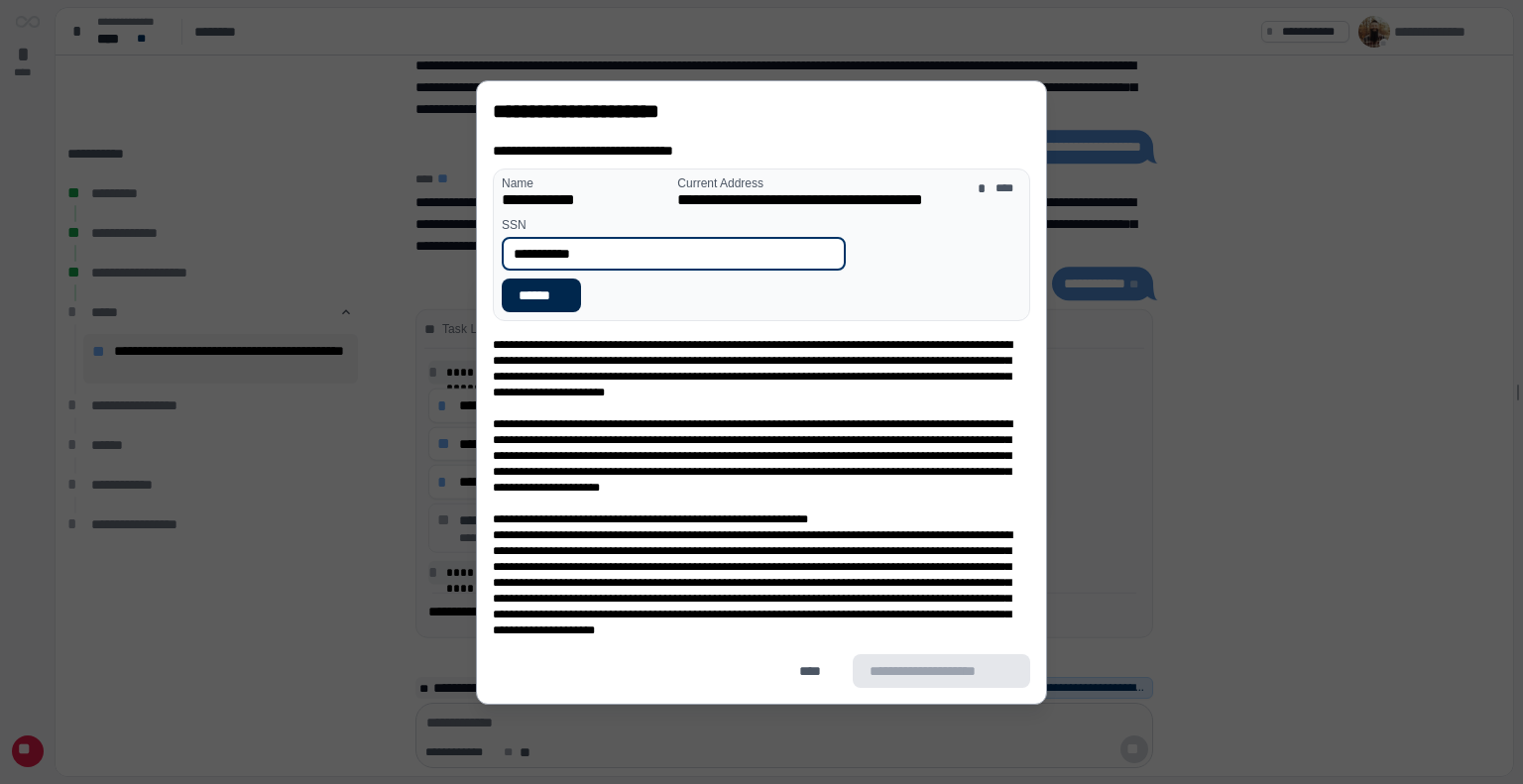type on "**********" 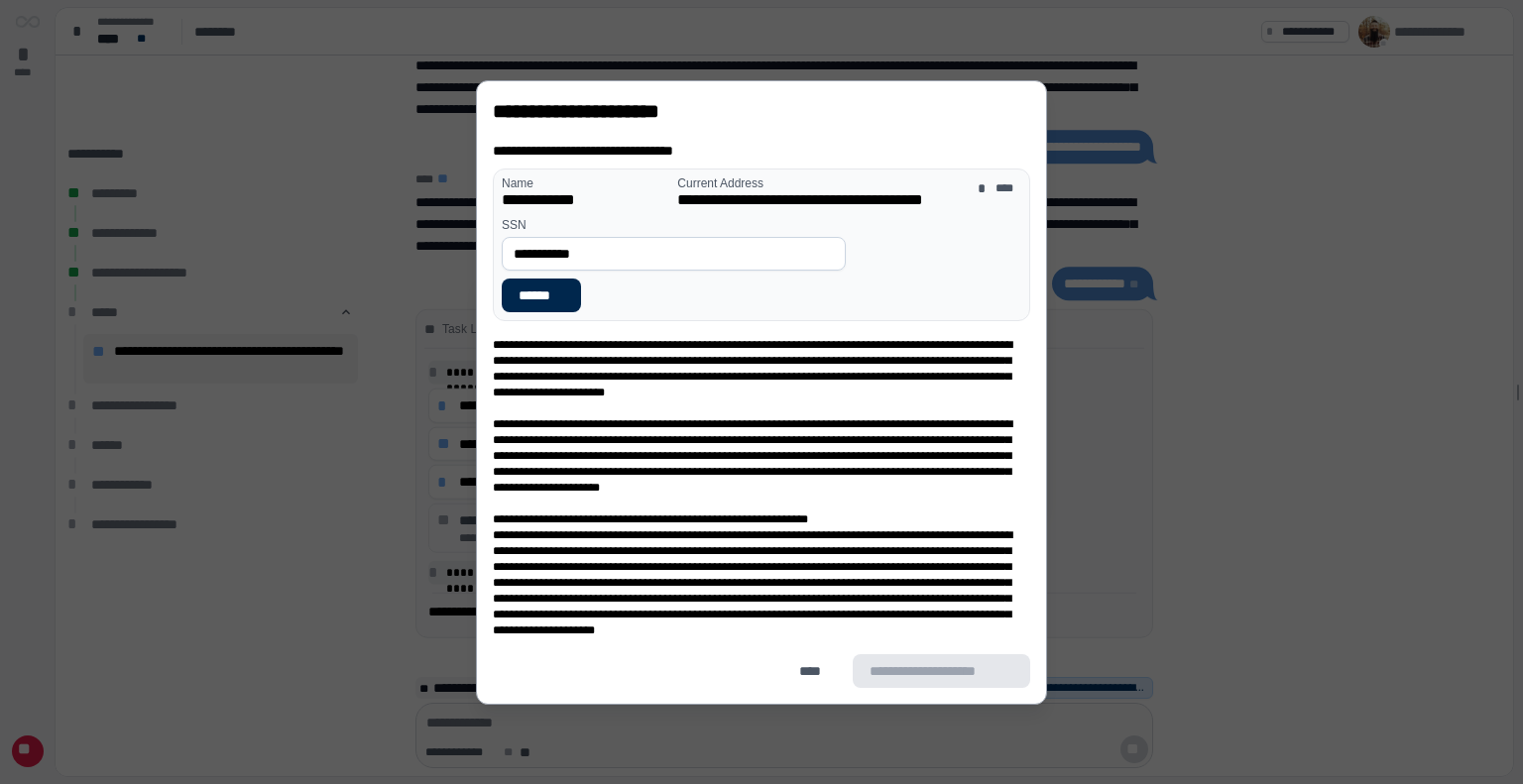 click on "******" at bounding box center [541, 295] 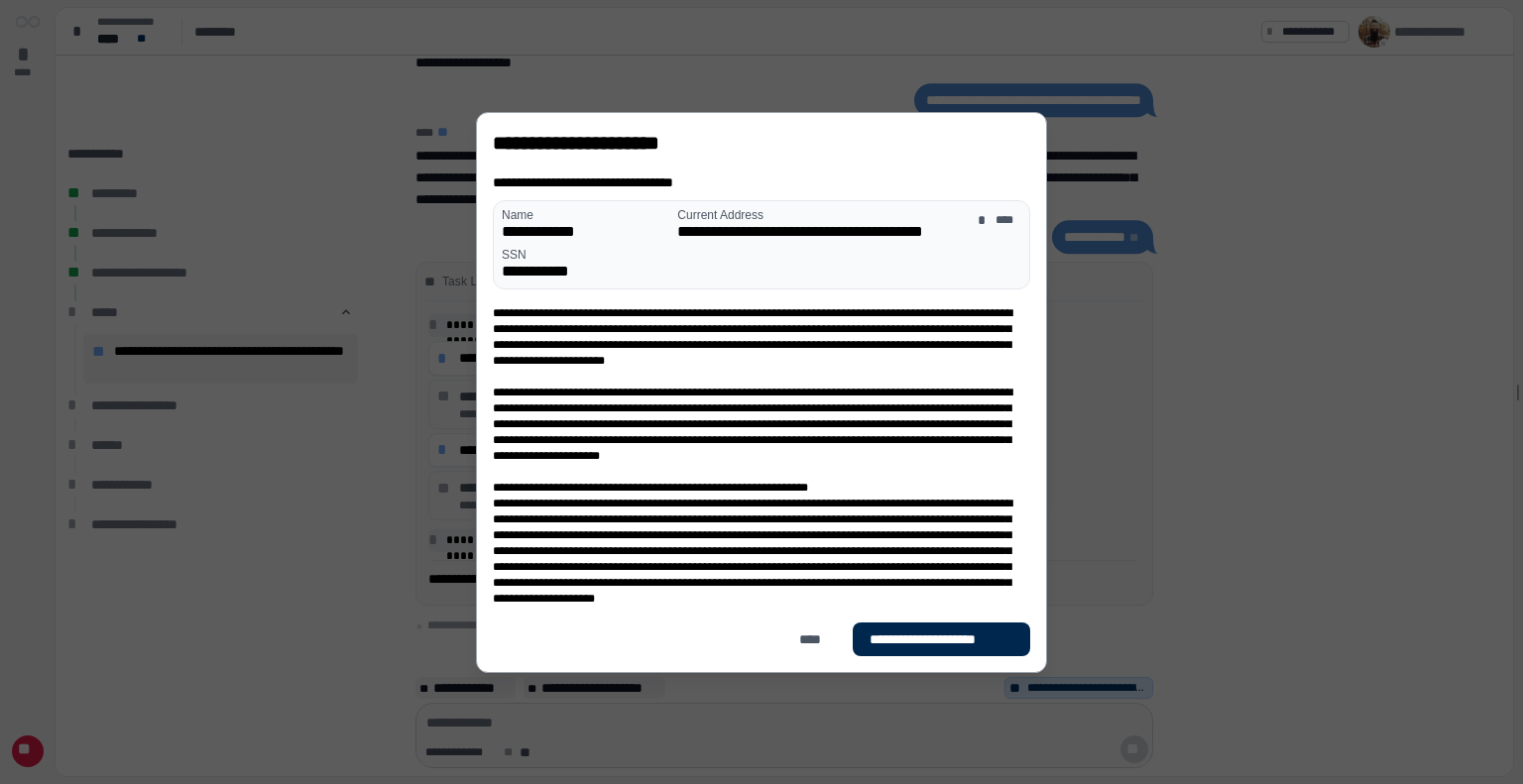 click on "**********" at bounding box center (941, 639) 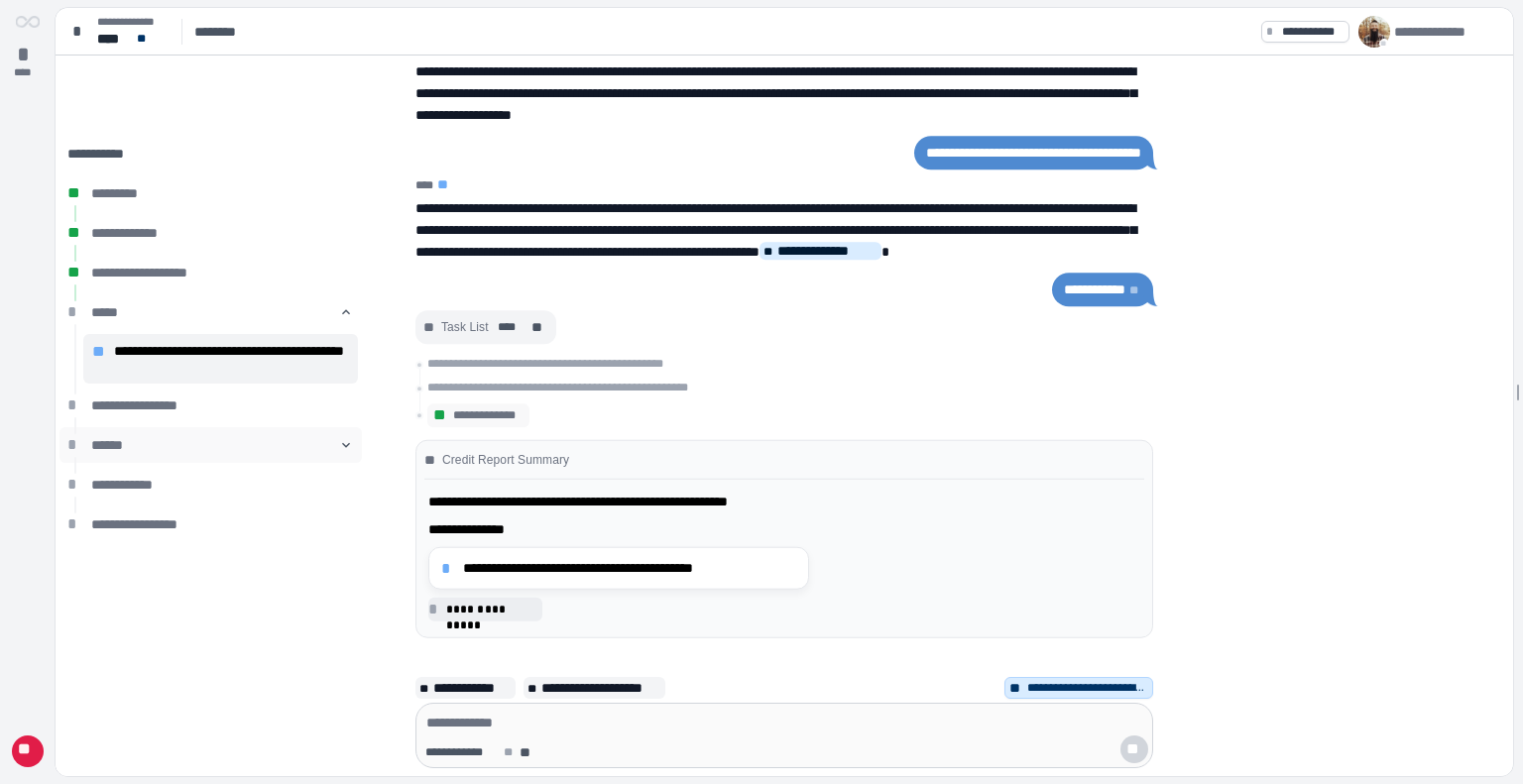 click on "******" at bounding box center (210, 445) 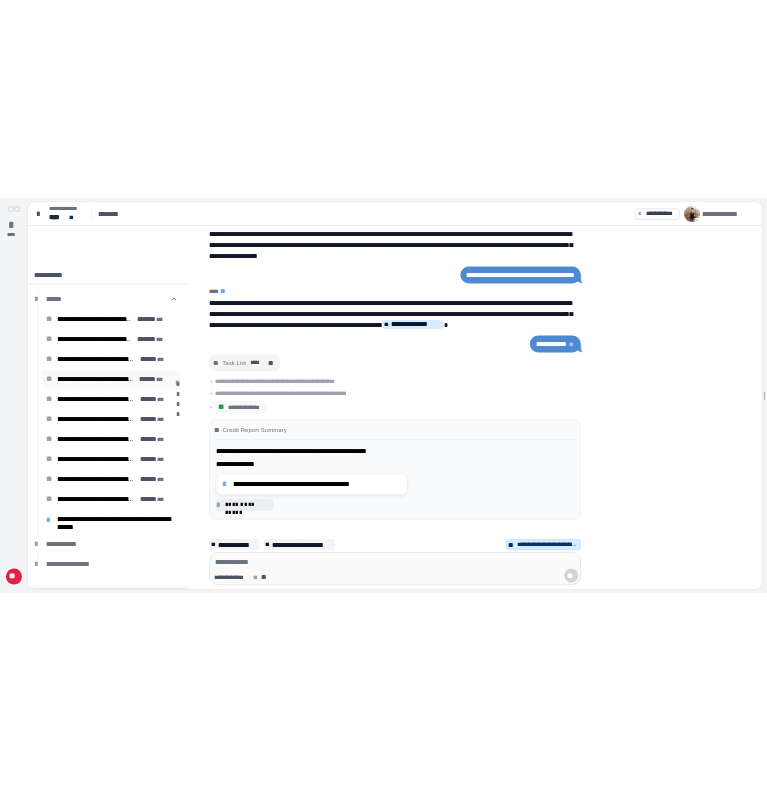 scroll, scrollTop: 0, scrollLeft: 0, axis: both 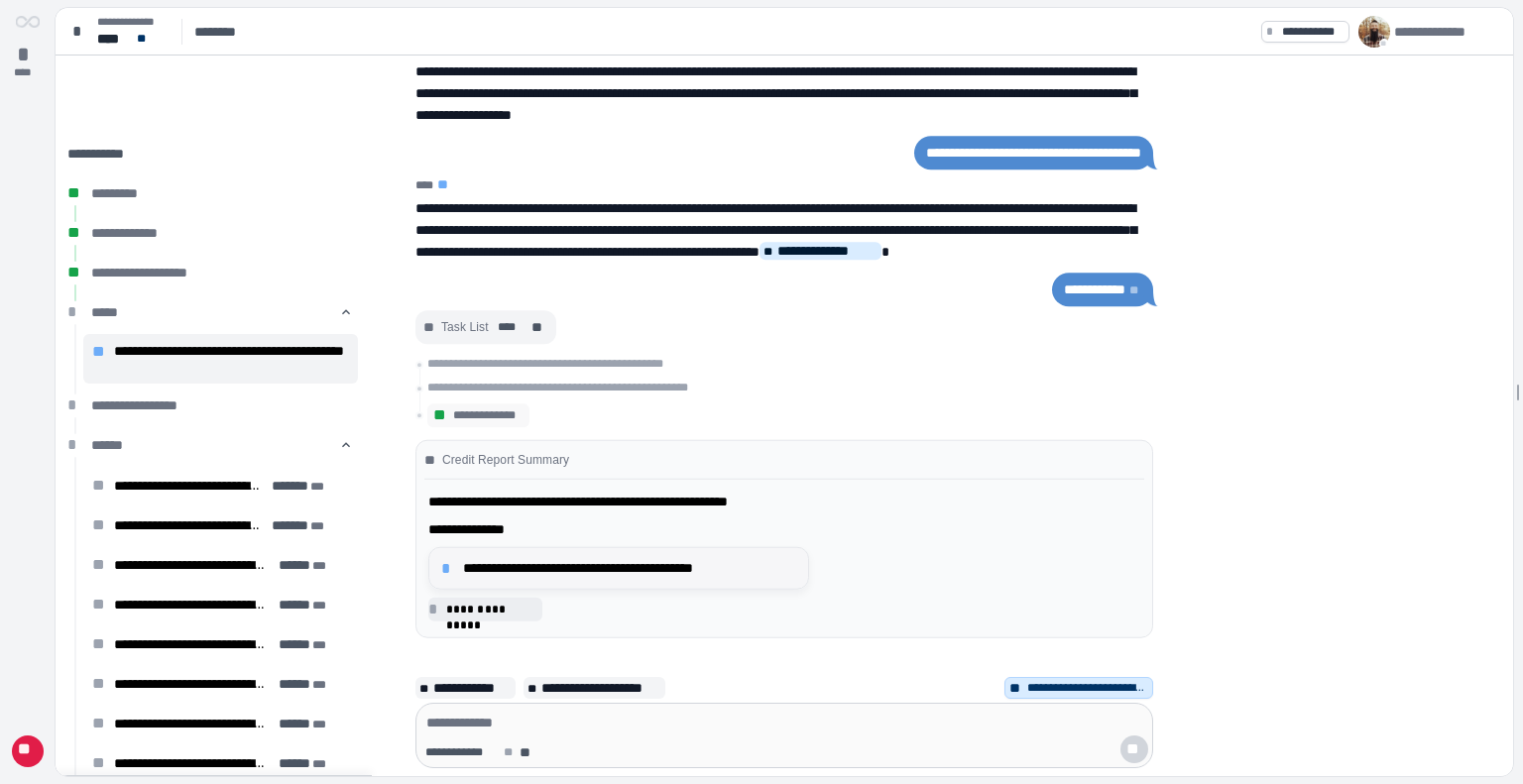 click on "**********" at bounding box center [630, 568] 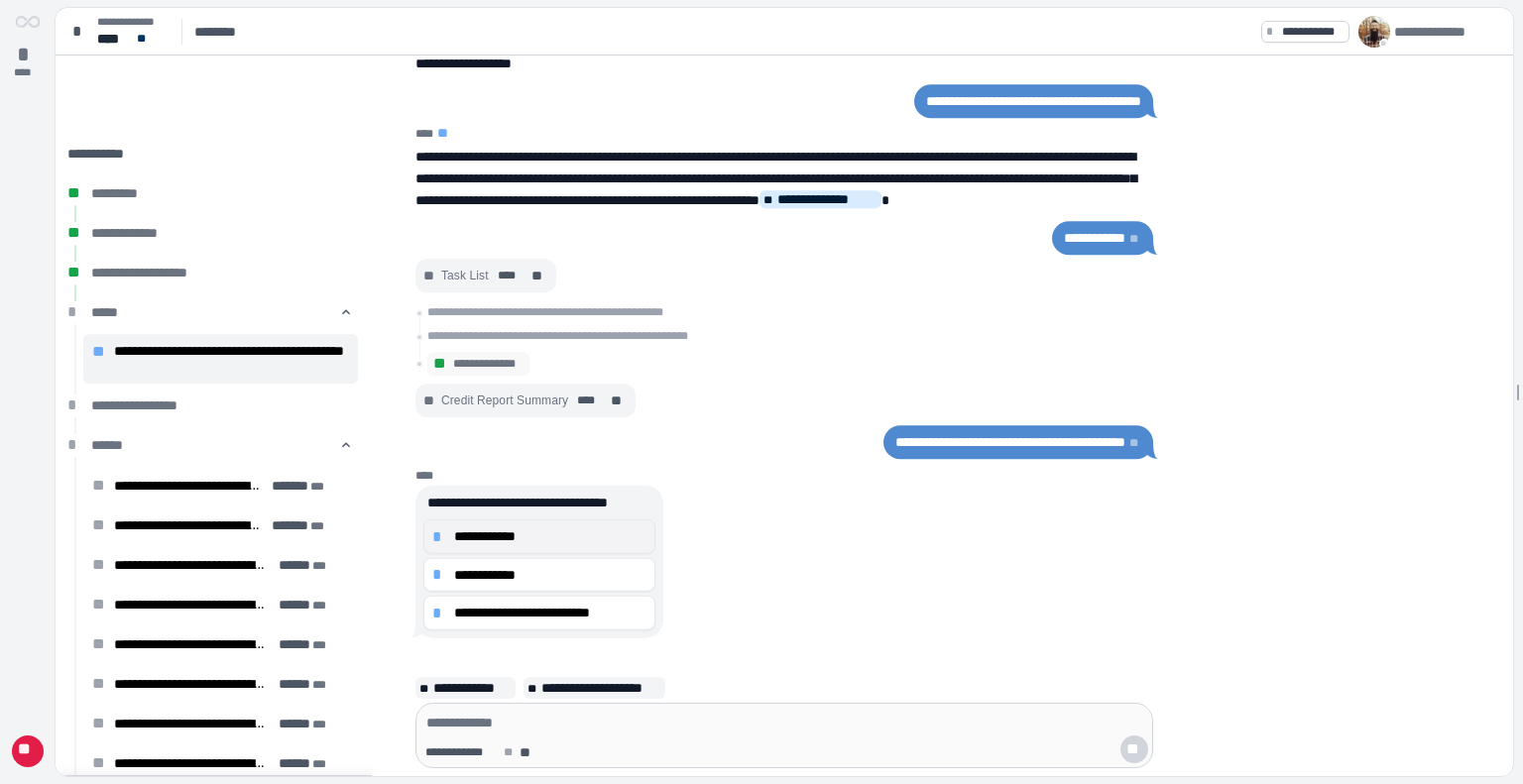 click on "**********" at bounding box center (550, 536) 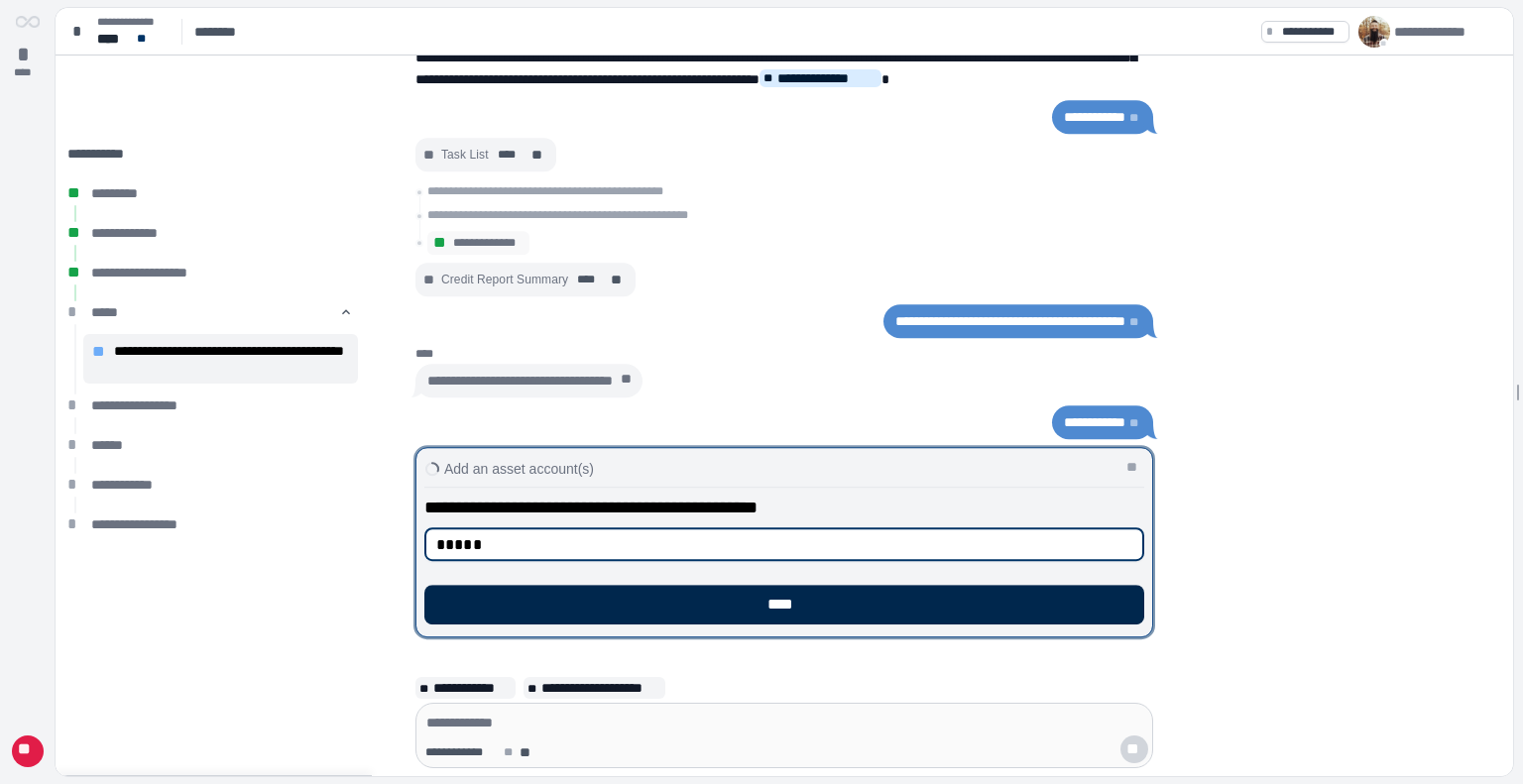 type on "*****" 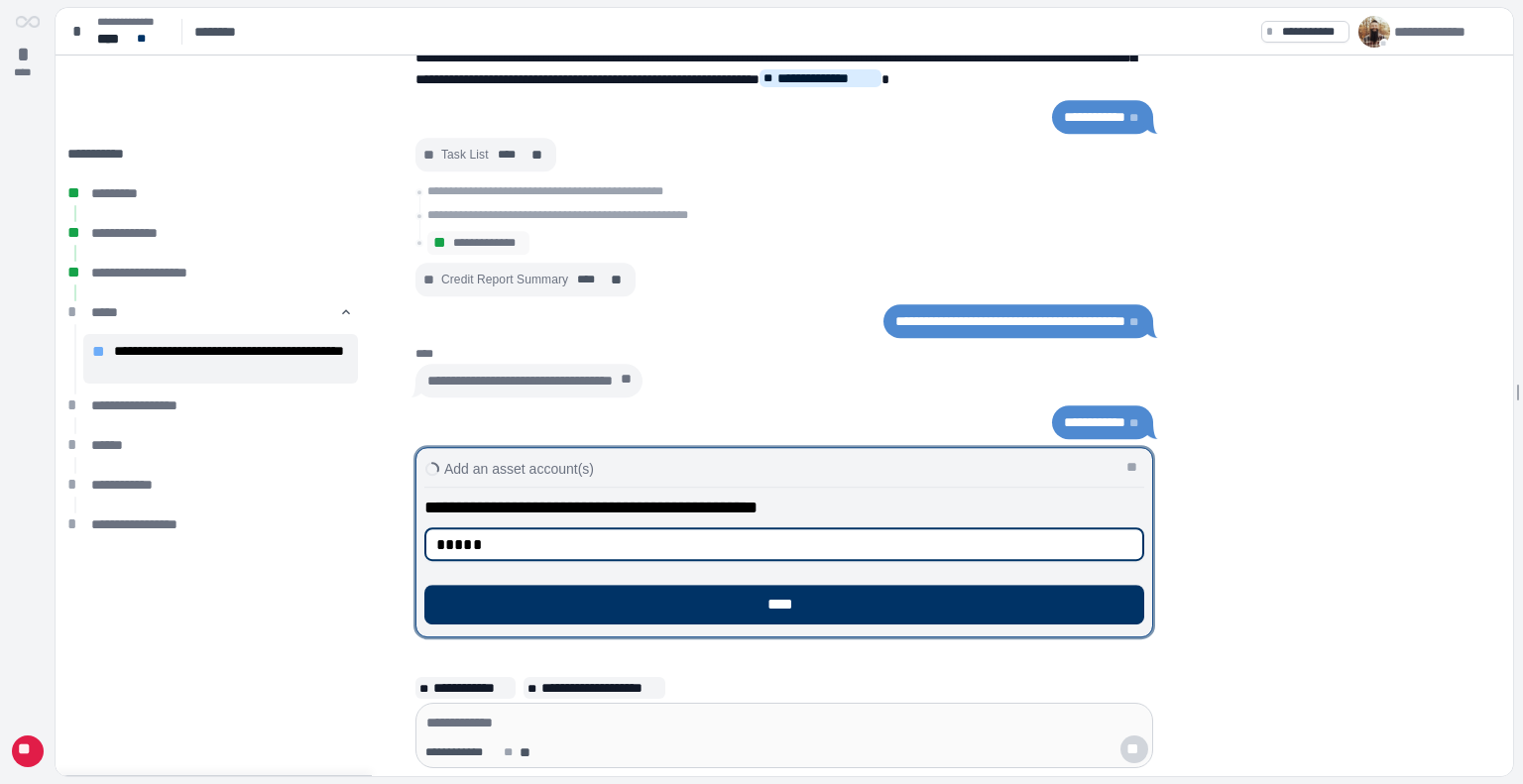 drag, startPoint x: 702, startPoint y: 597, endPoint x: 744, endPoint y: 569, distance: 50.47772 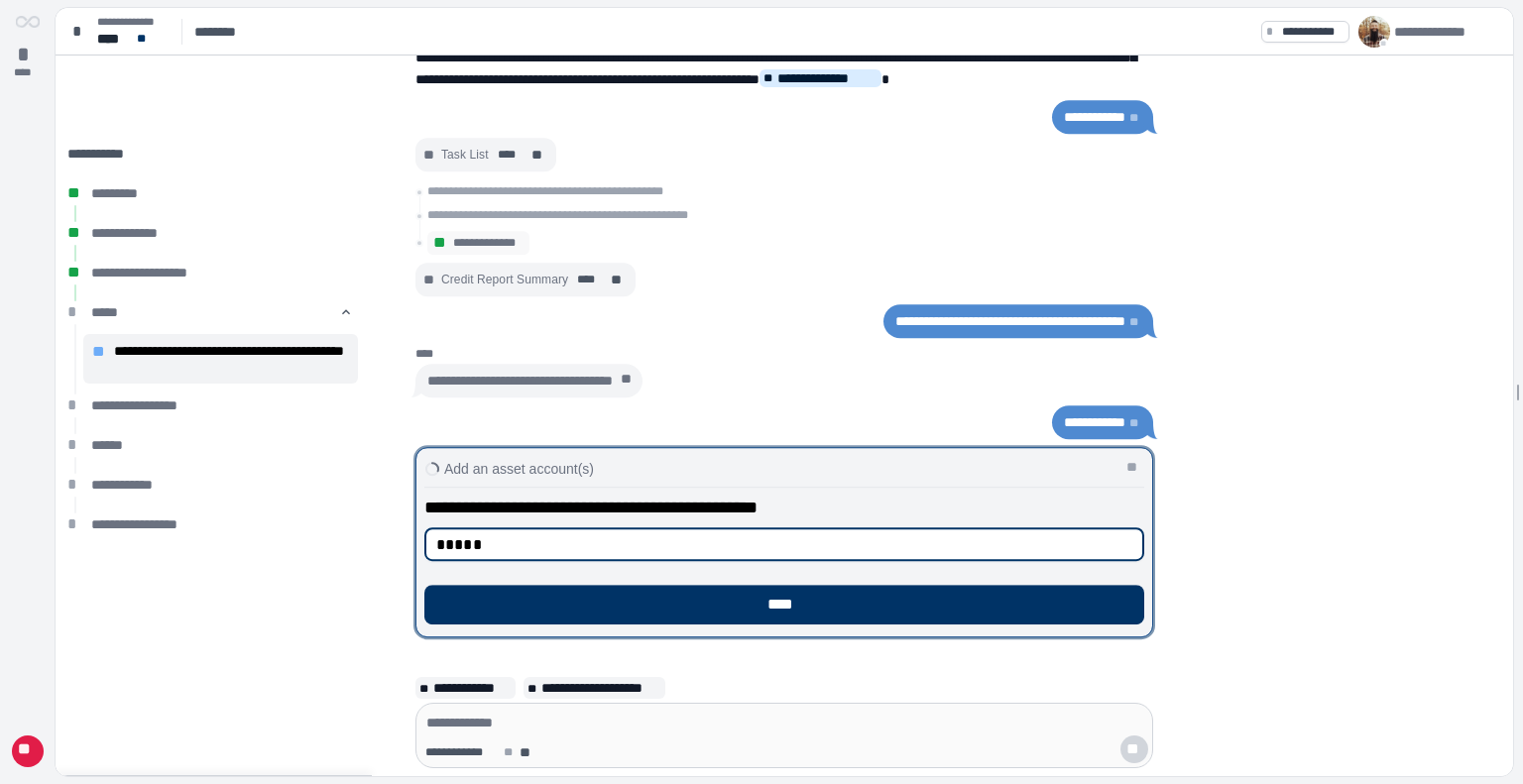 click on "**********" at bounding box center (784, 560) 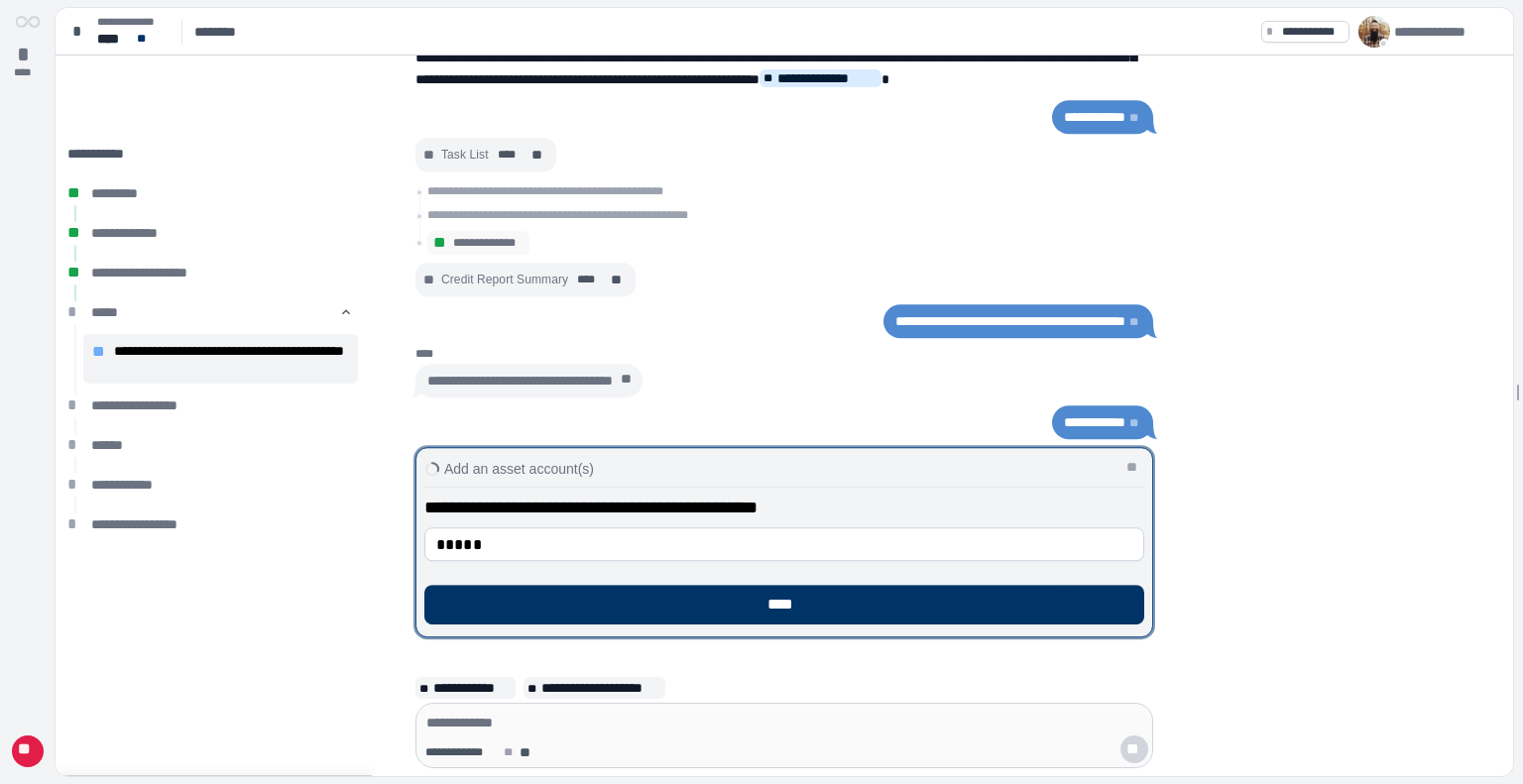 type 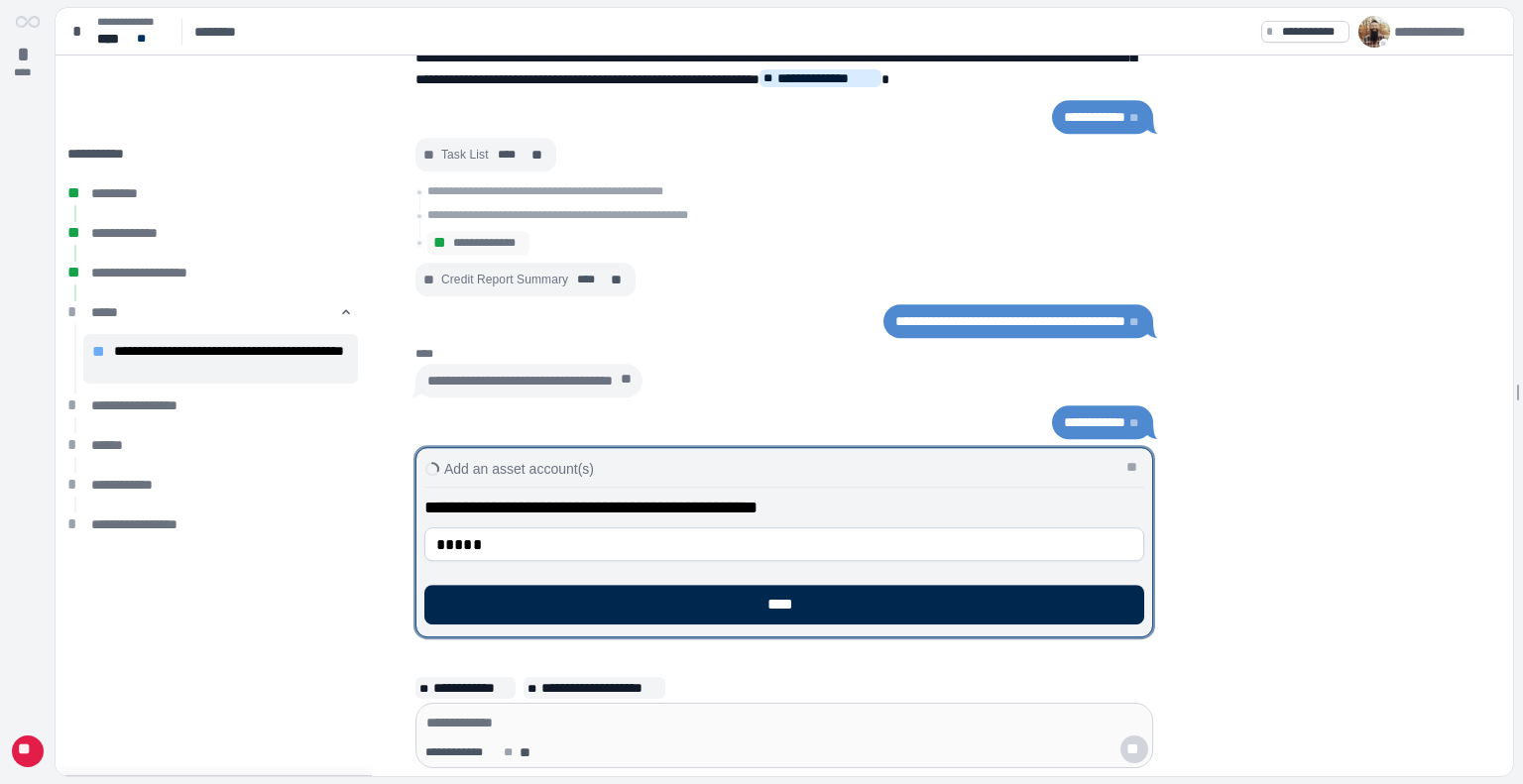 click on "****" at bounding box center [784, 605] 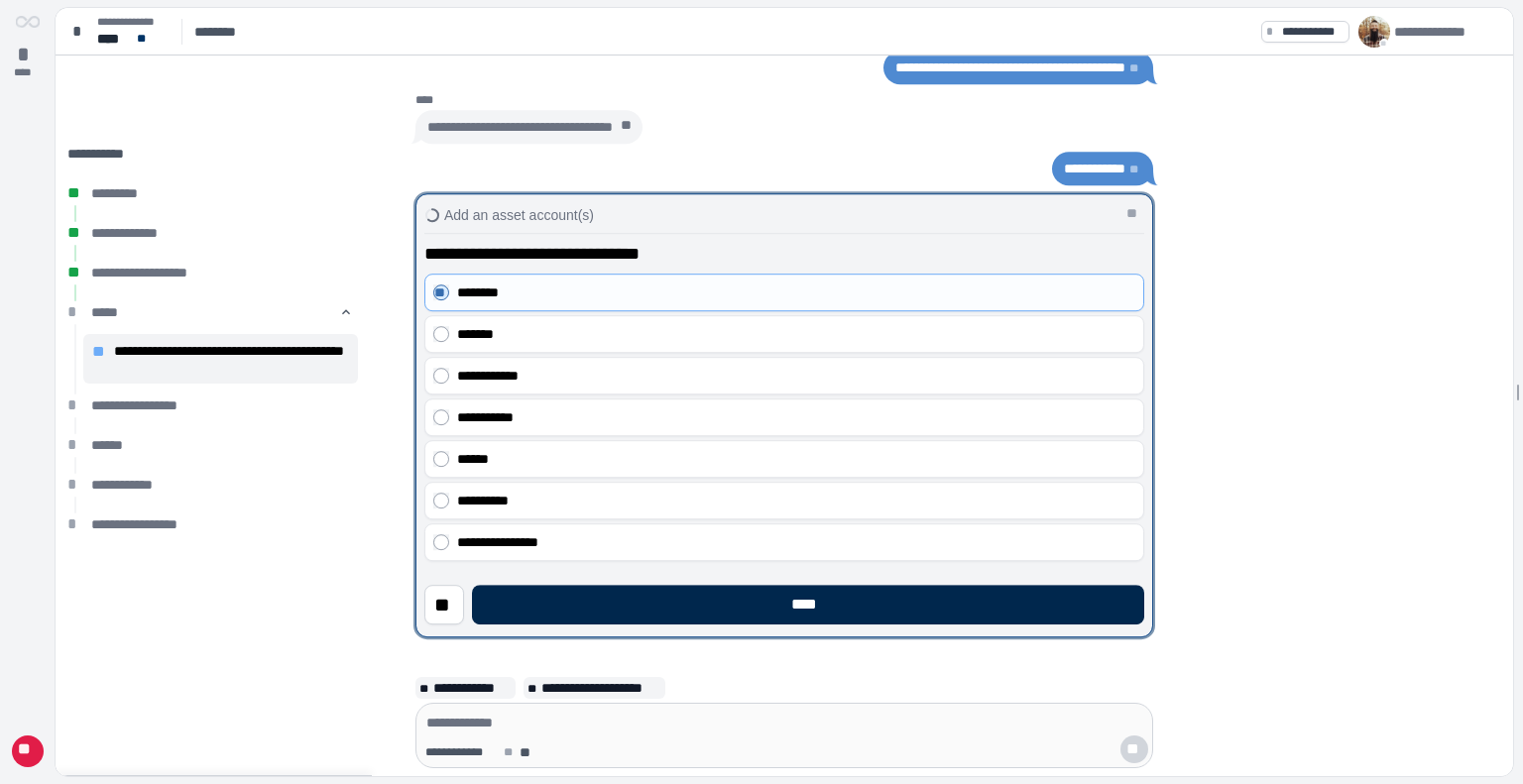 click on "****" at bounding box center (808, 605) 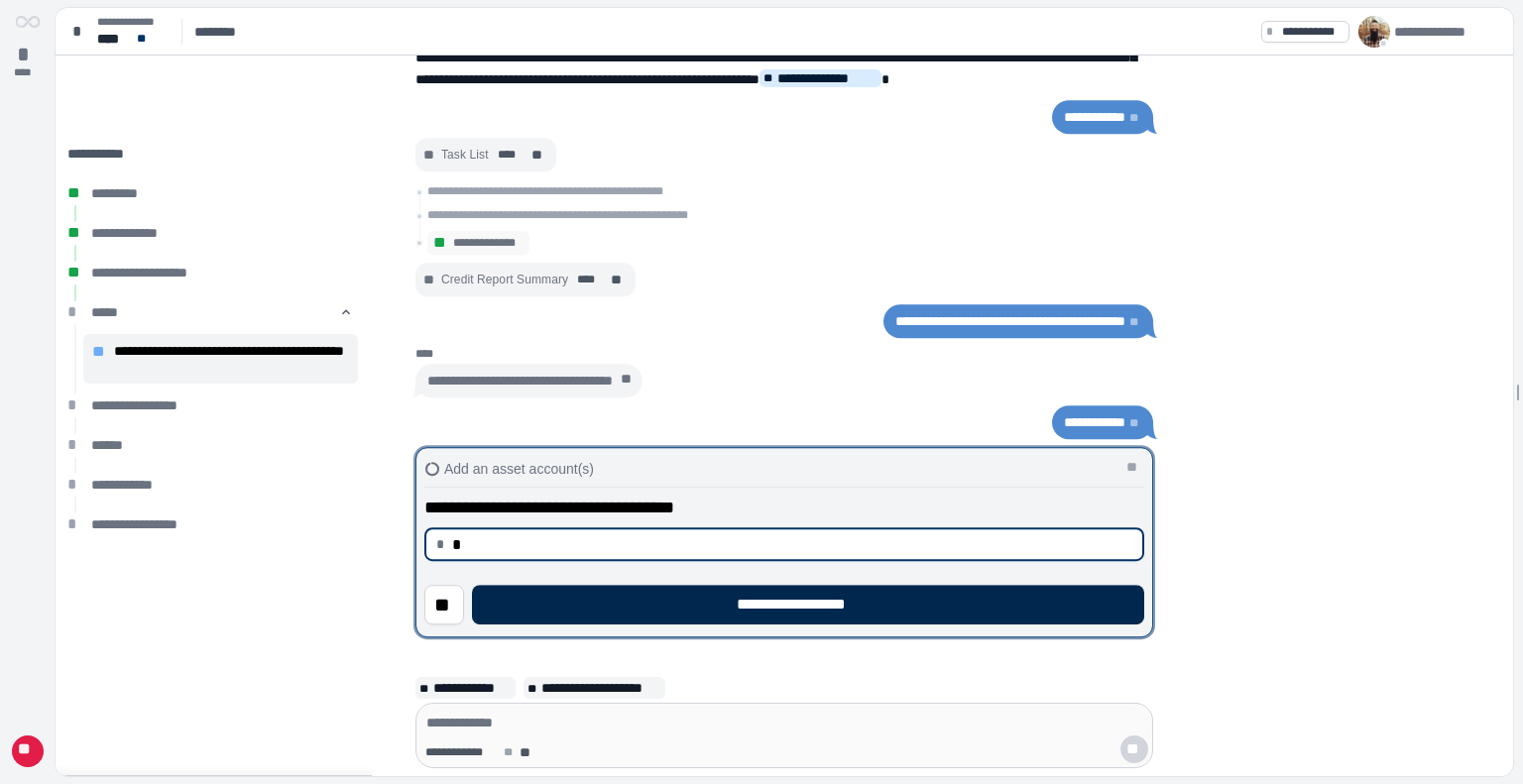 type on "****" 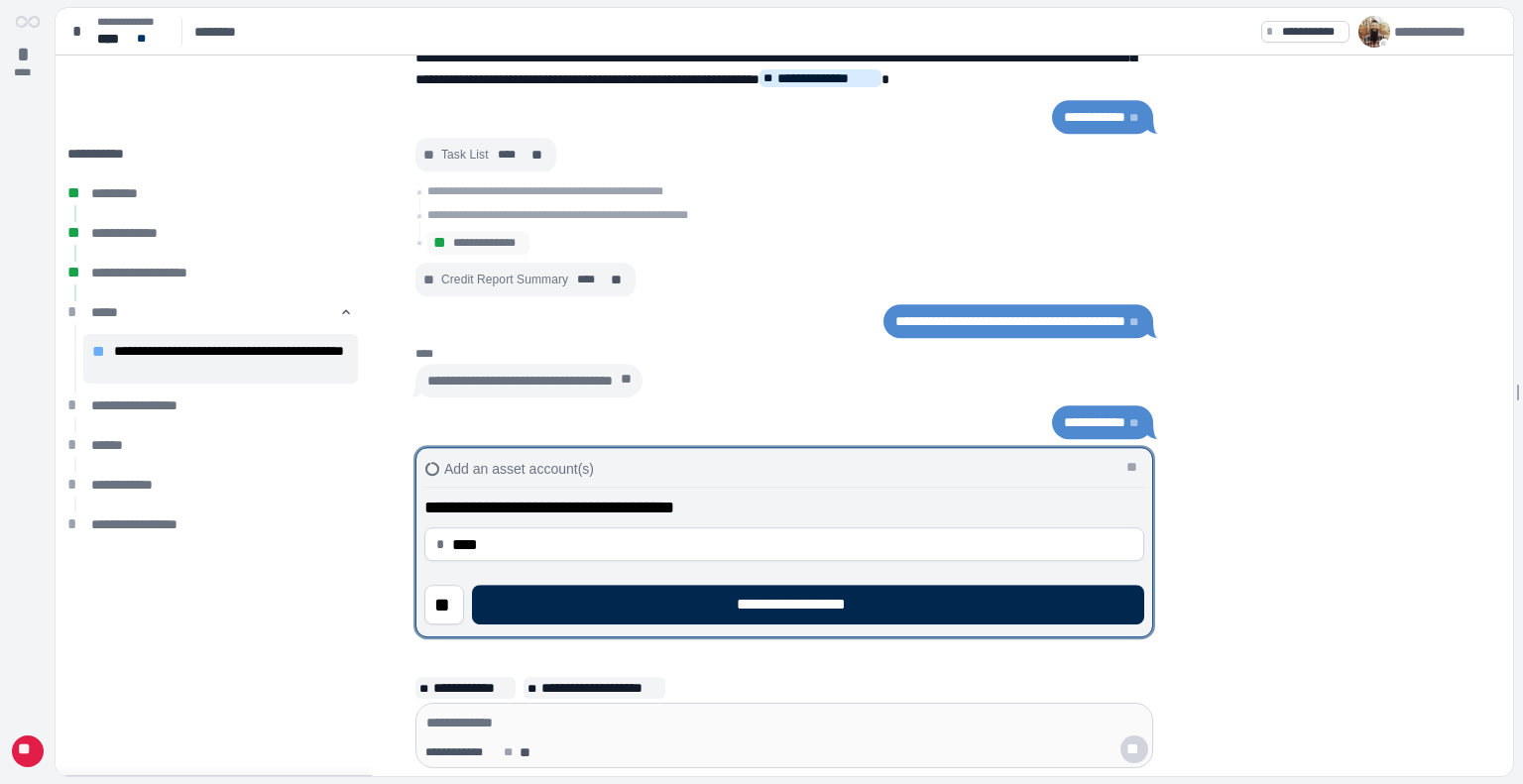 click on "**********" at bounding box center [808, 605] 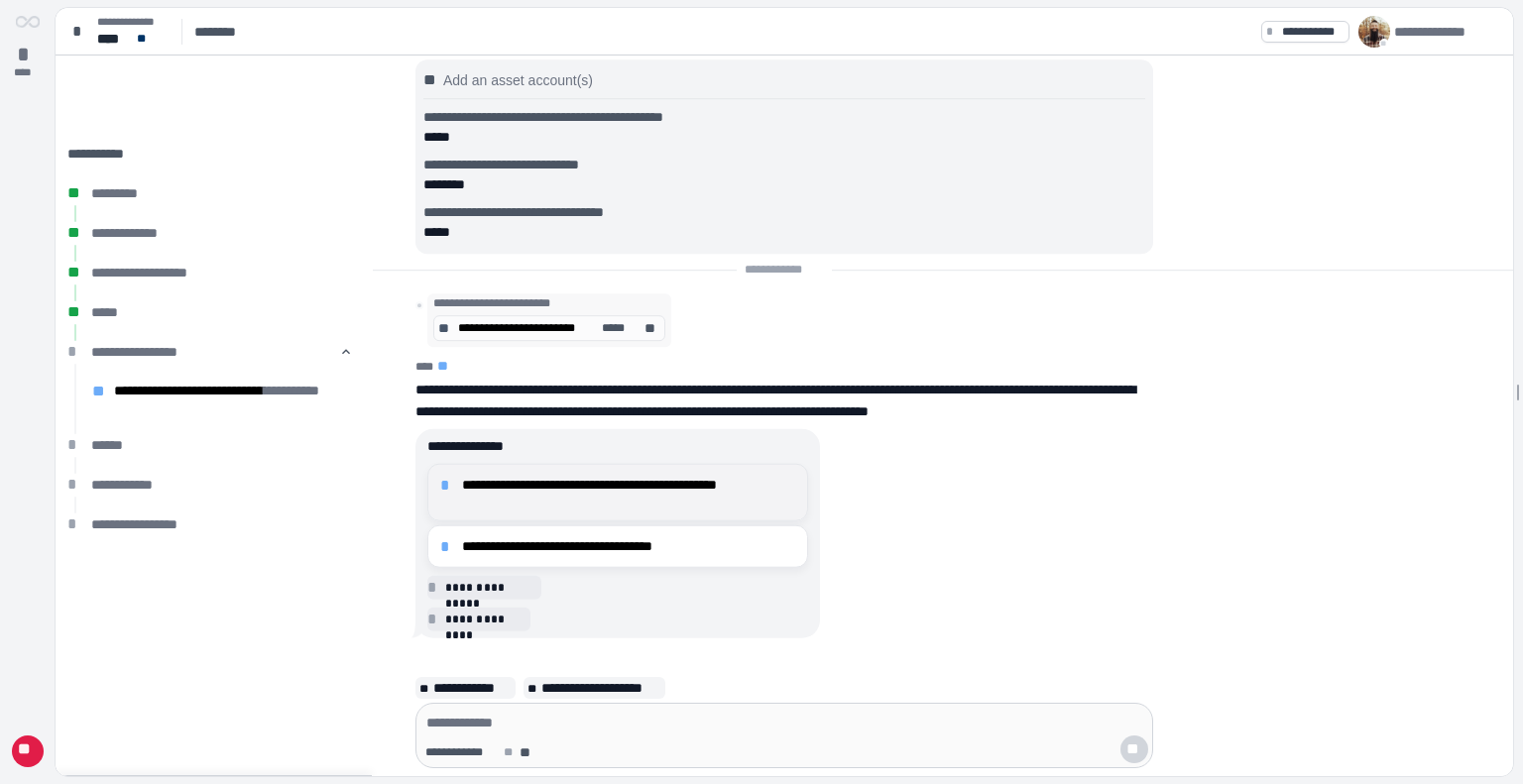 click on "**********" at bounding box center (629, 493) 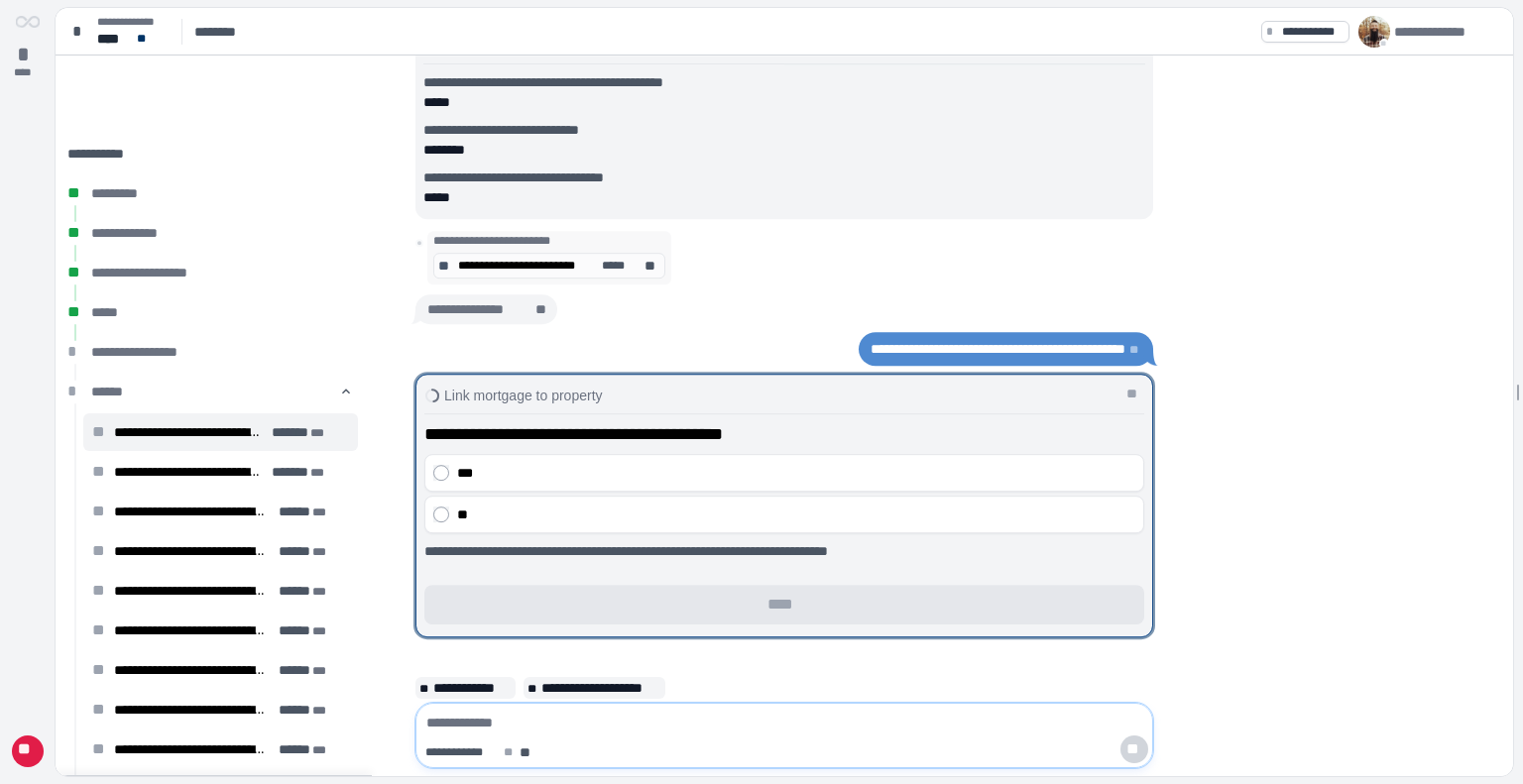 click at bounding box center [784, 723] 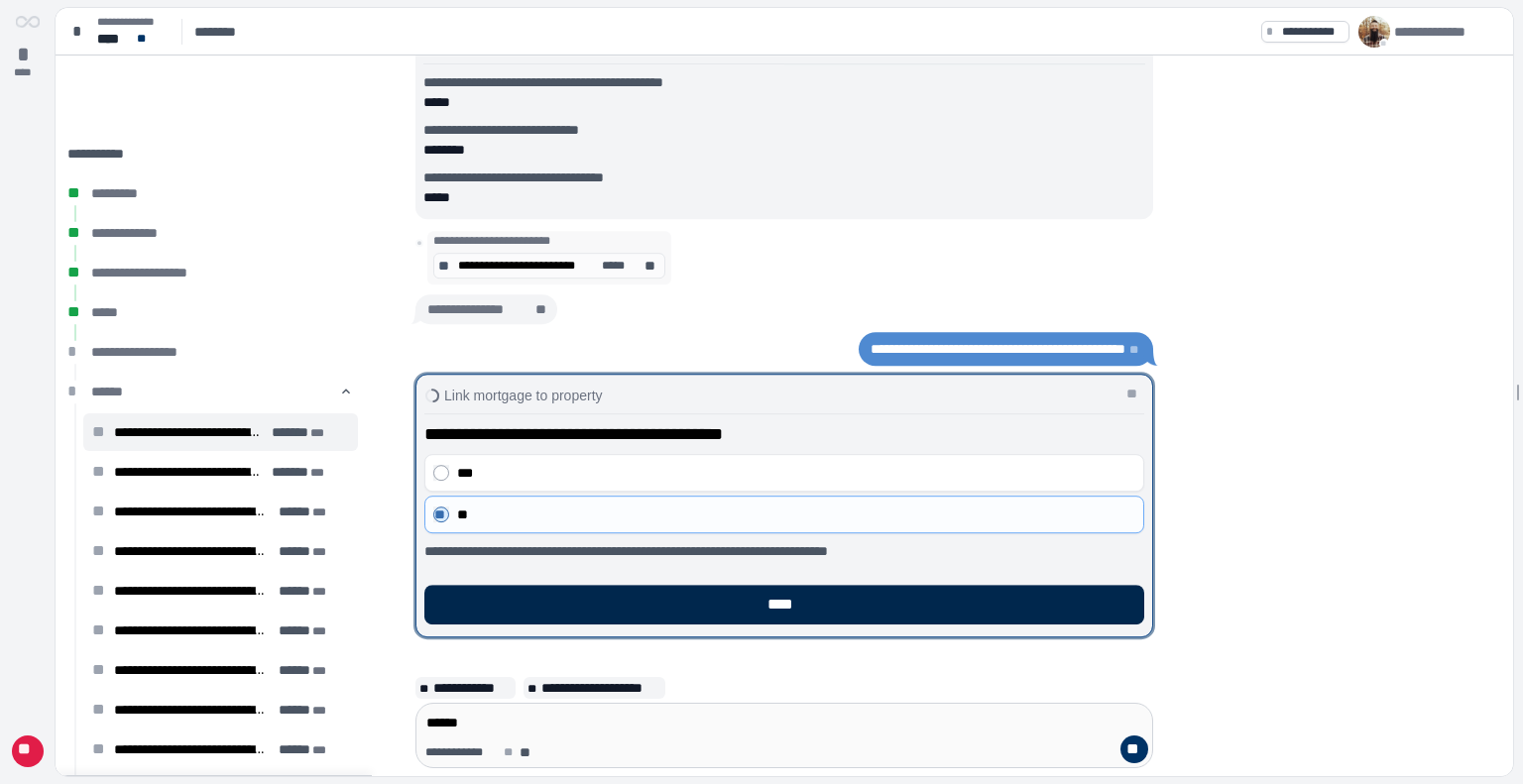 click on "****" at bounding box center [784, 605] 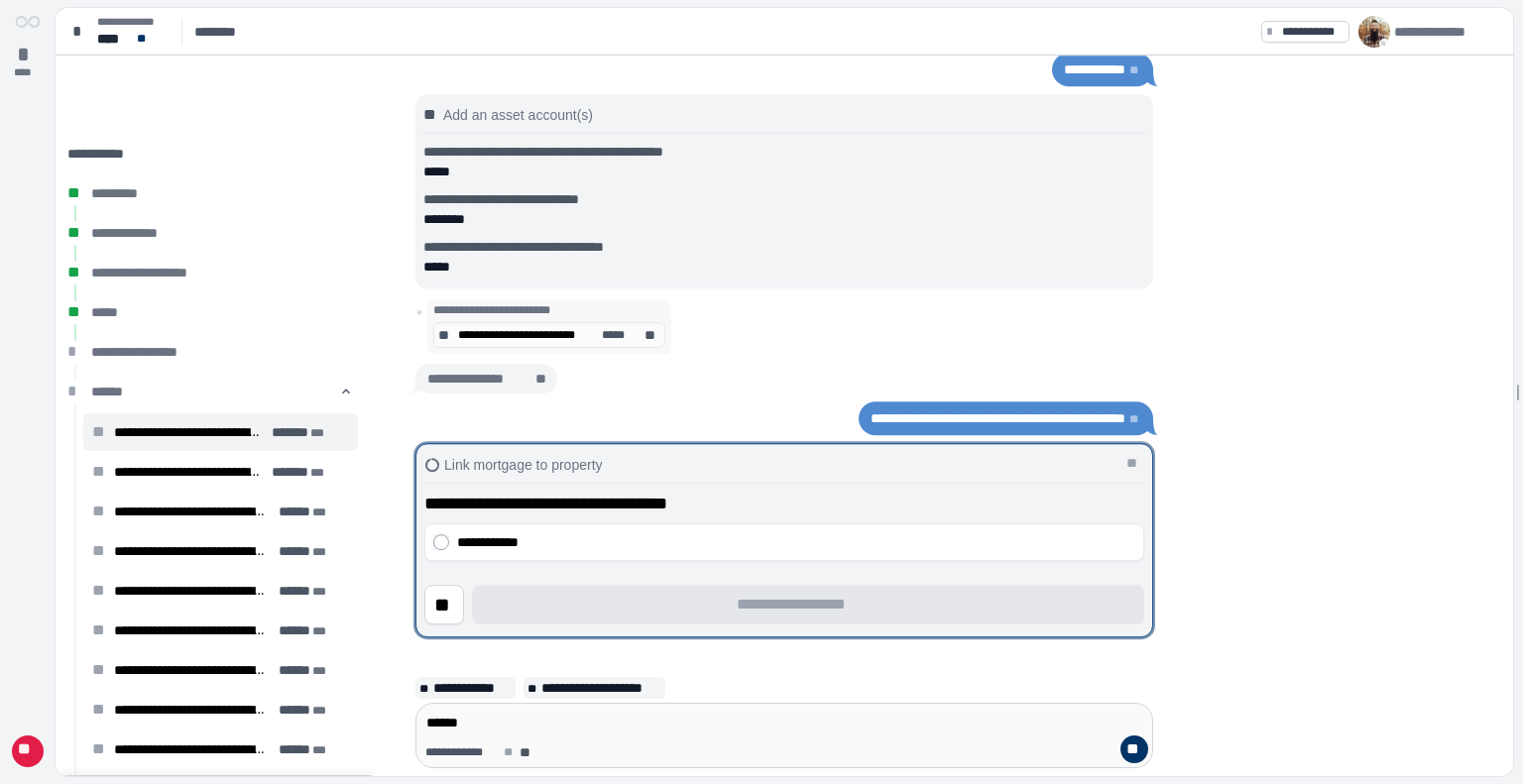 click on "******" at bounding box center [784, 723] 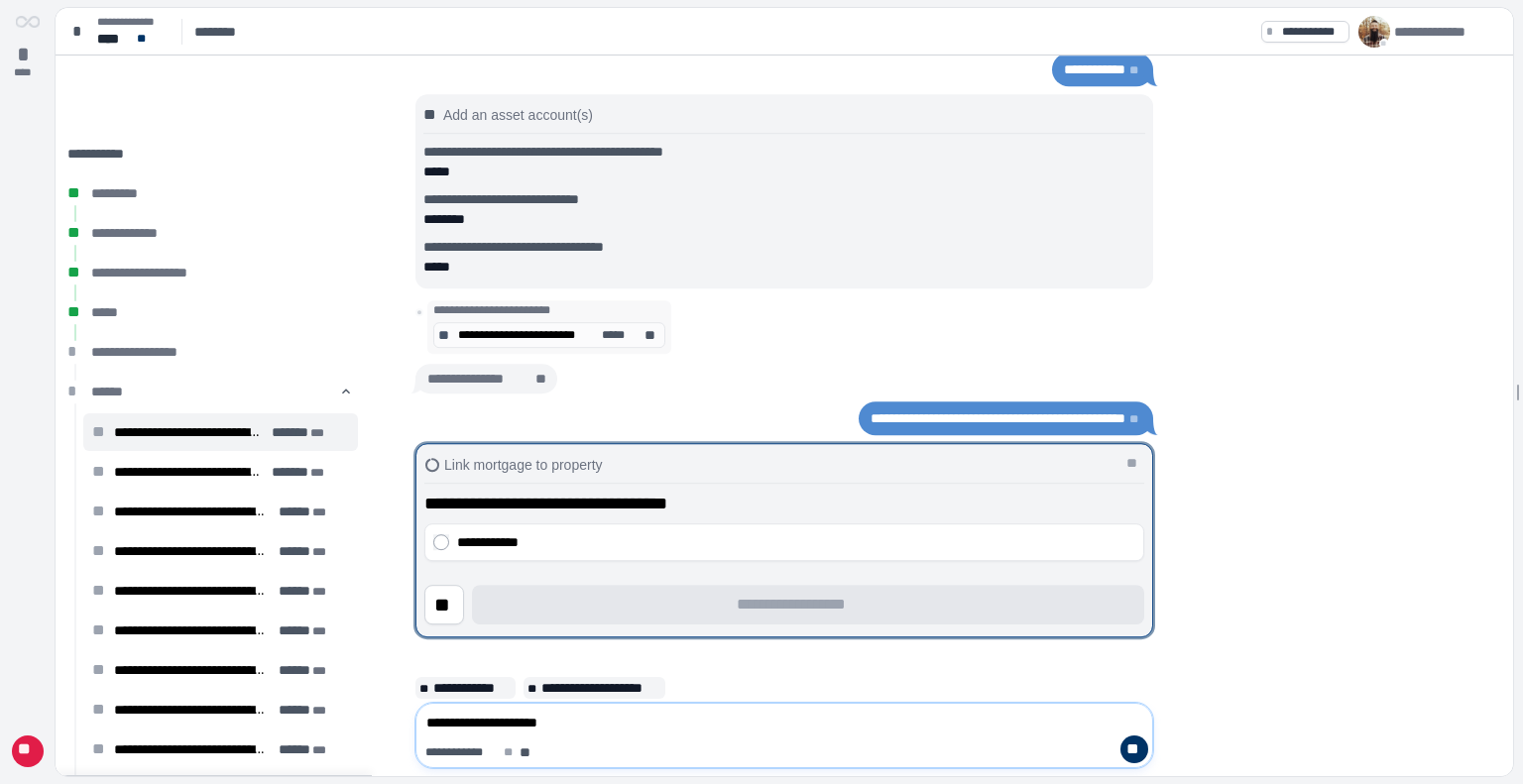 type on "**********" 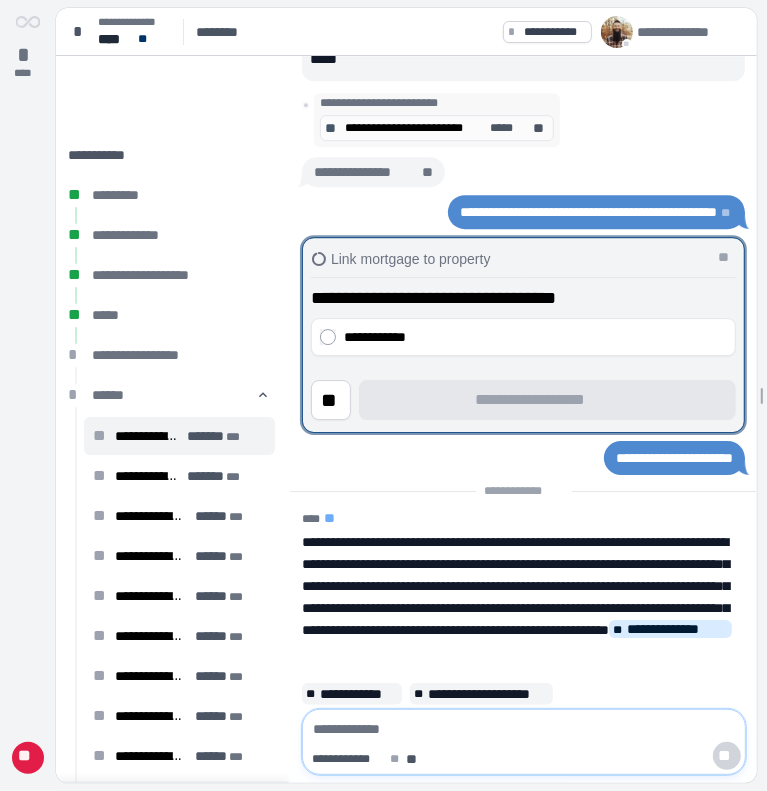 type 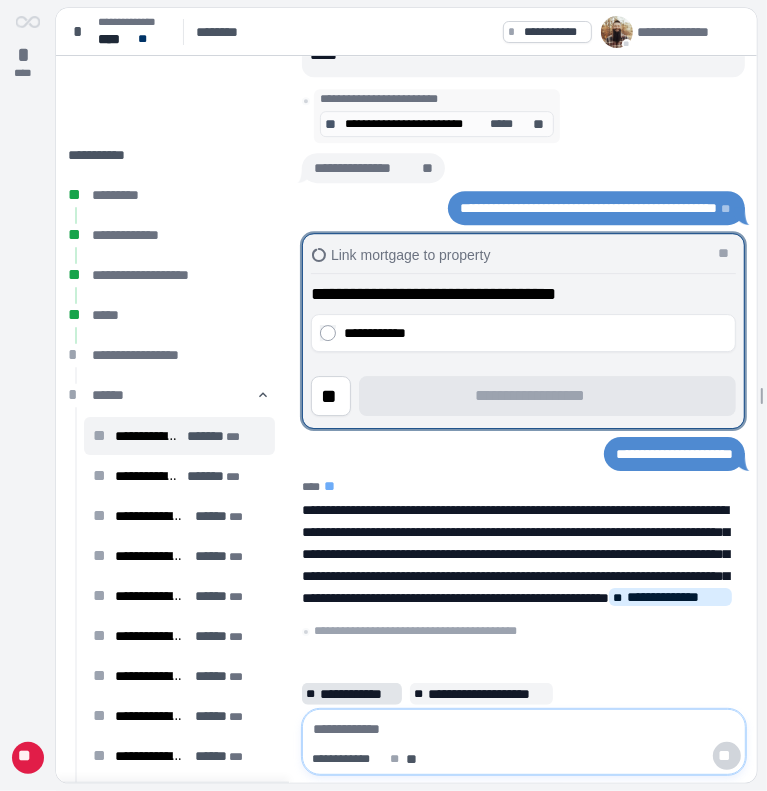 click on "**********" at bounding box center (359, 694) 